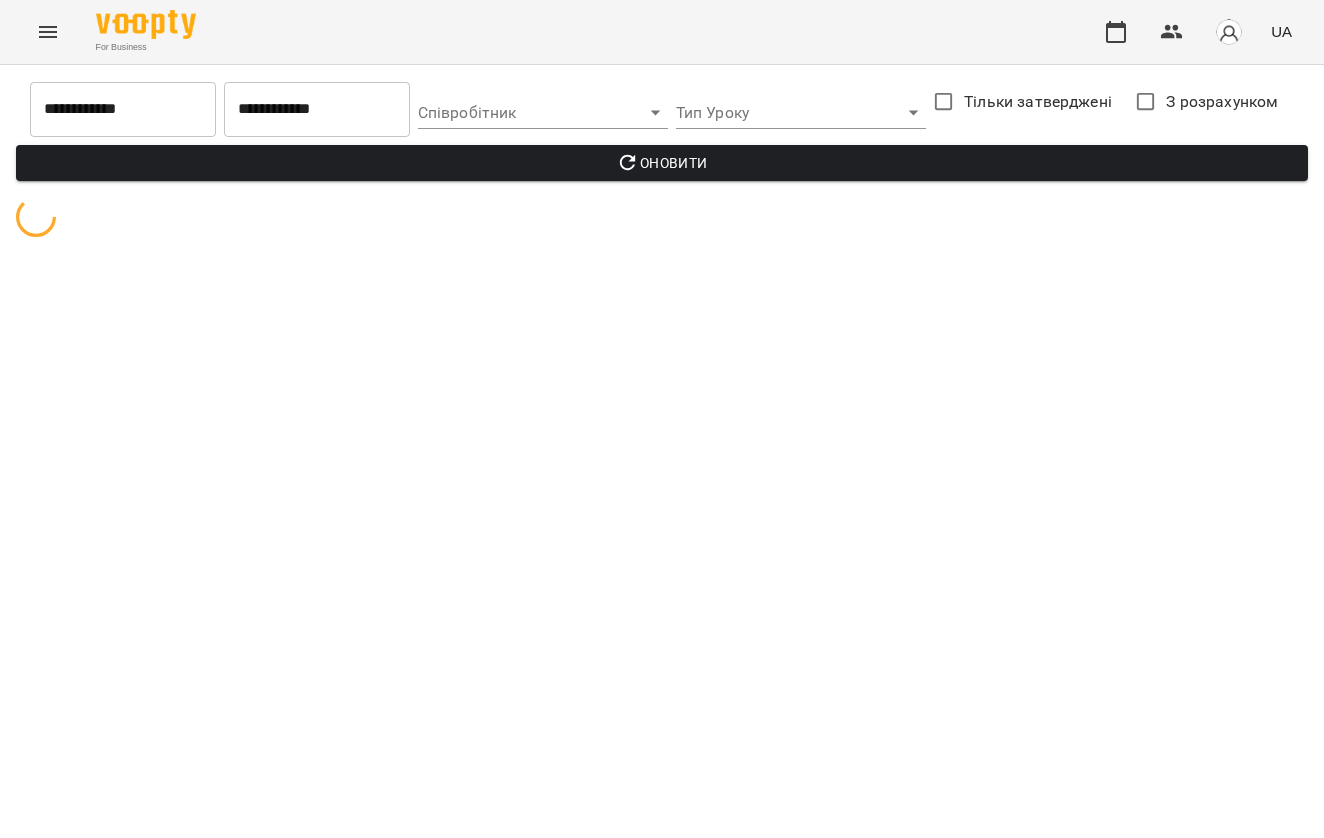 scroll, scrollTop: 0, scrollLeft: 0, axis: both 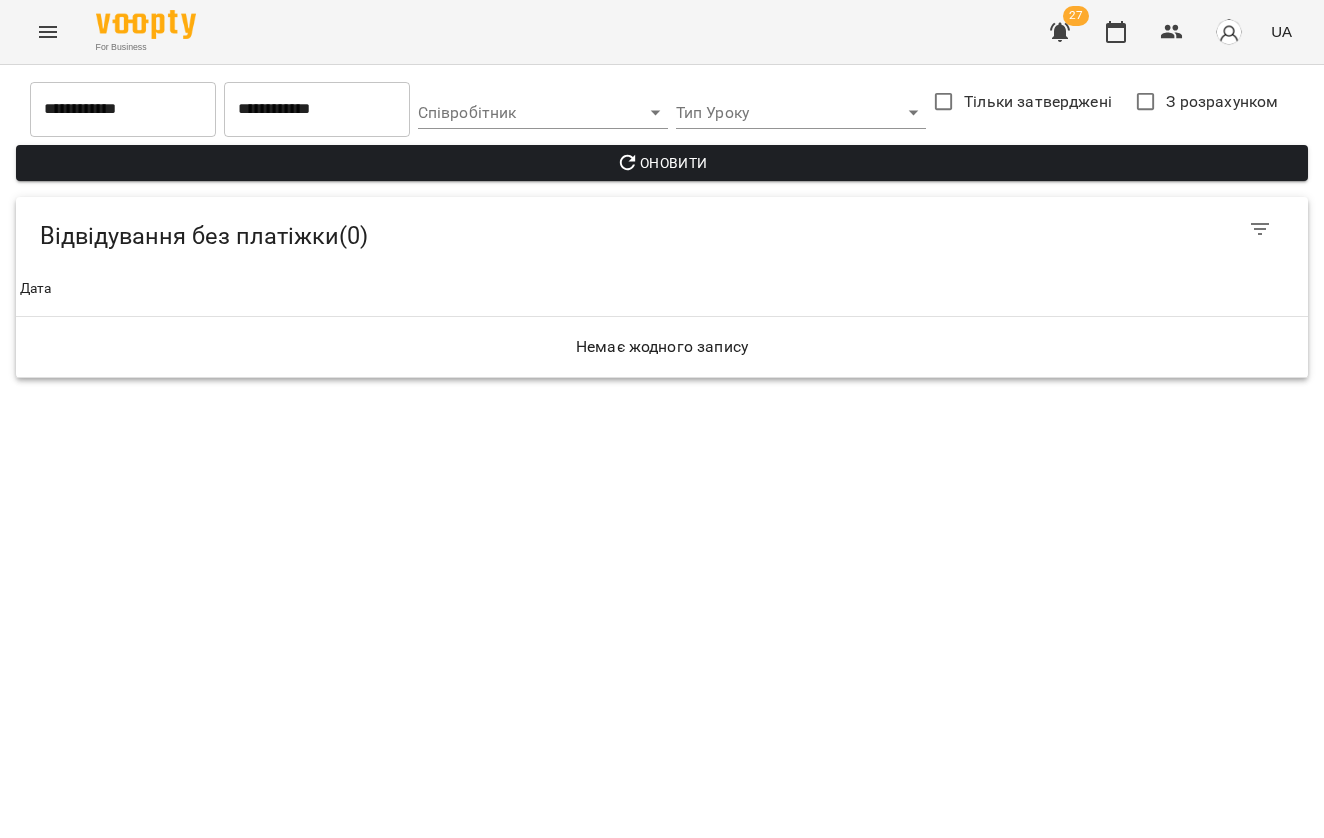 click on "**********" at bounding box center (123, 109) 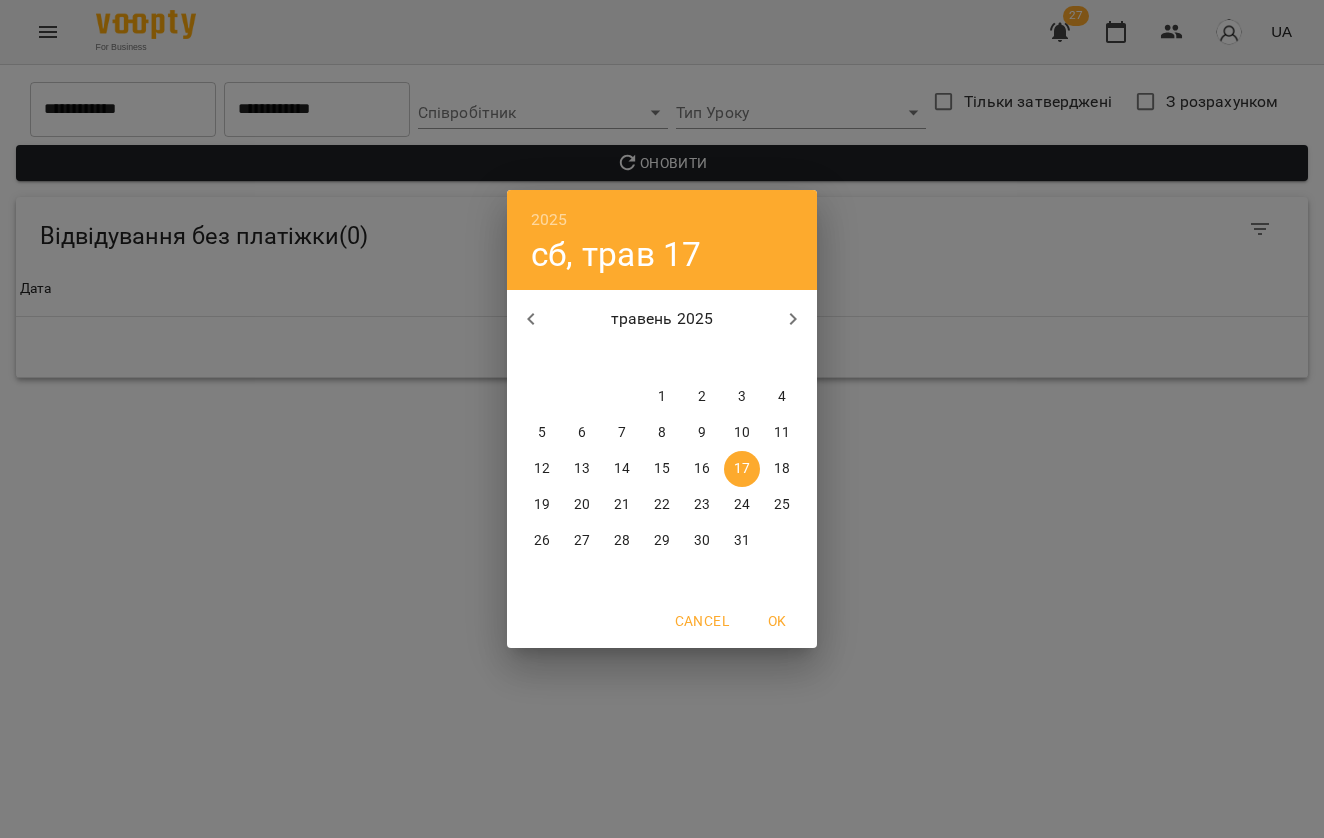 click 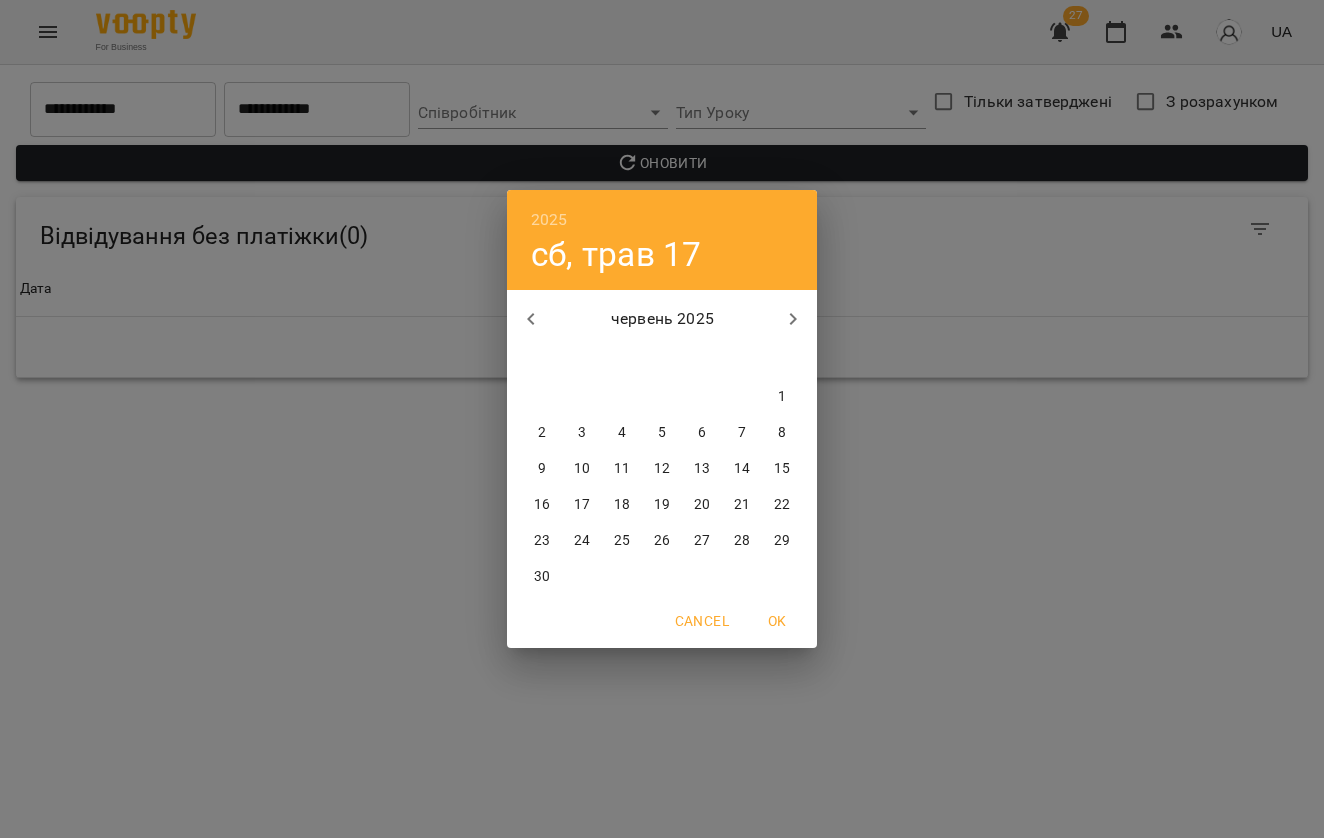 click 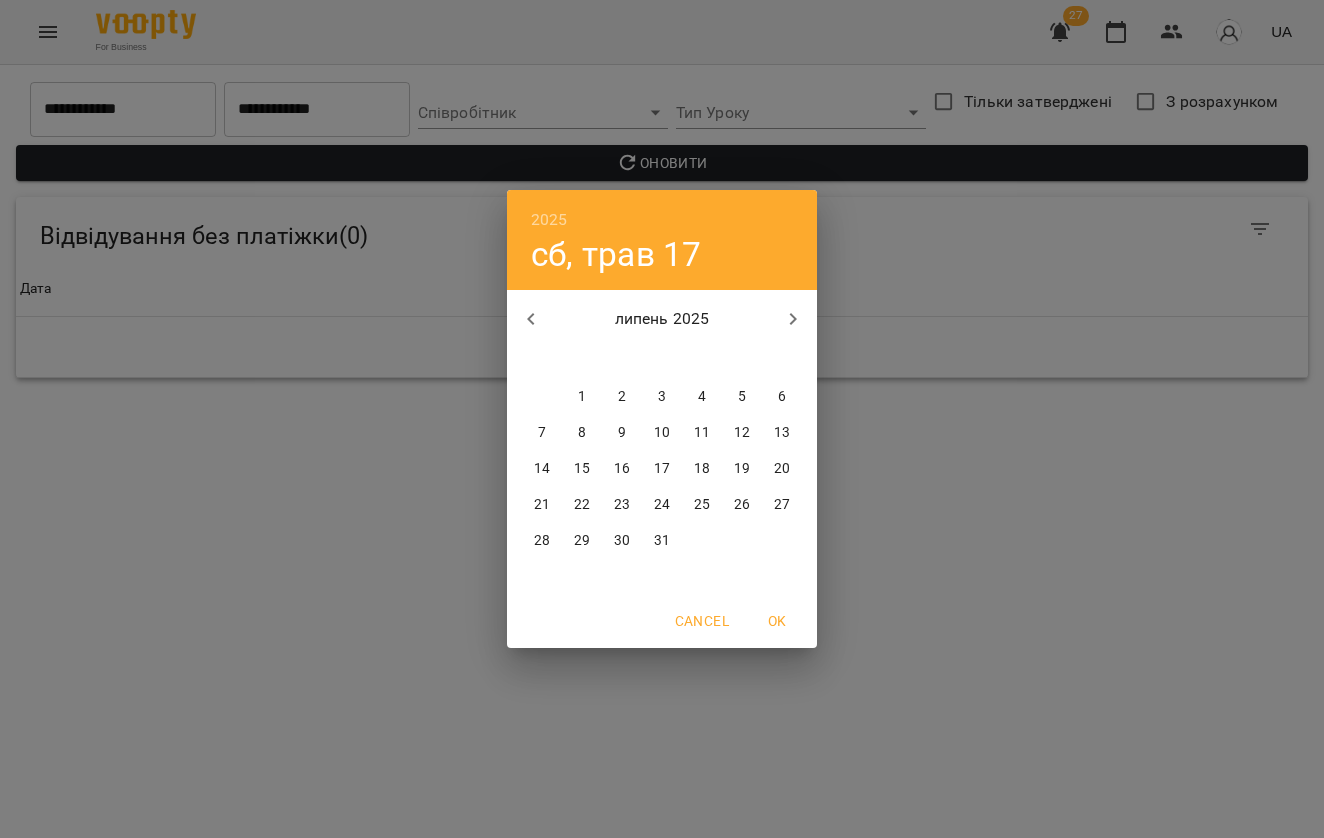 click on "4" at bounding box center [702, 397] 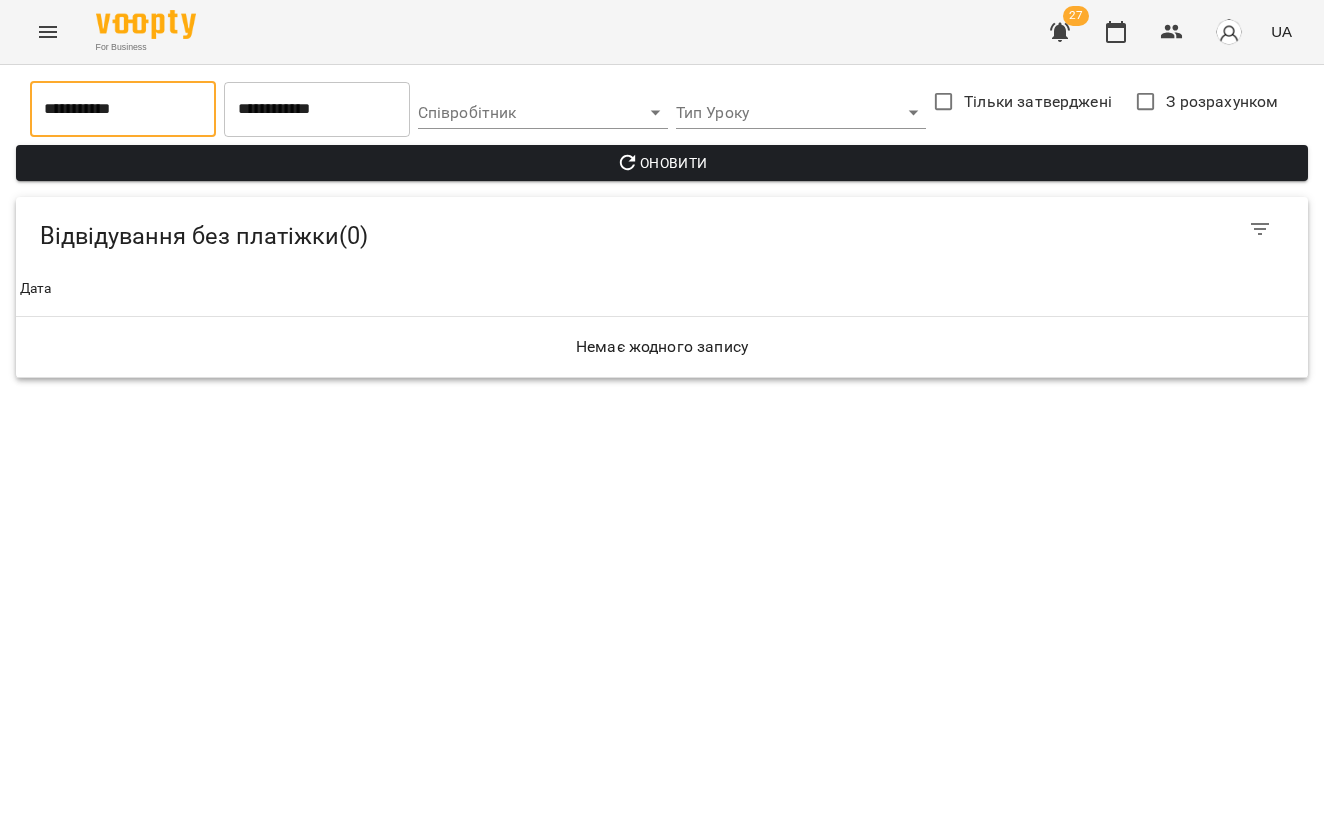click on "**********" at bounding box center (317, 109) 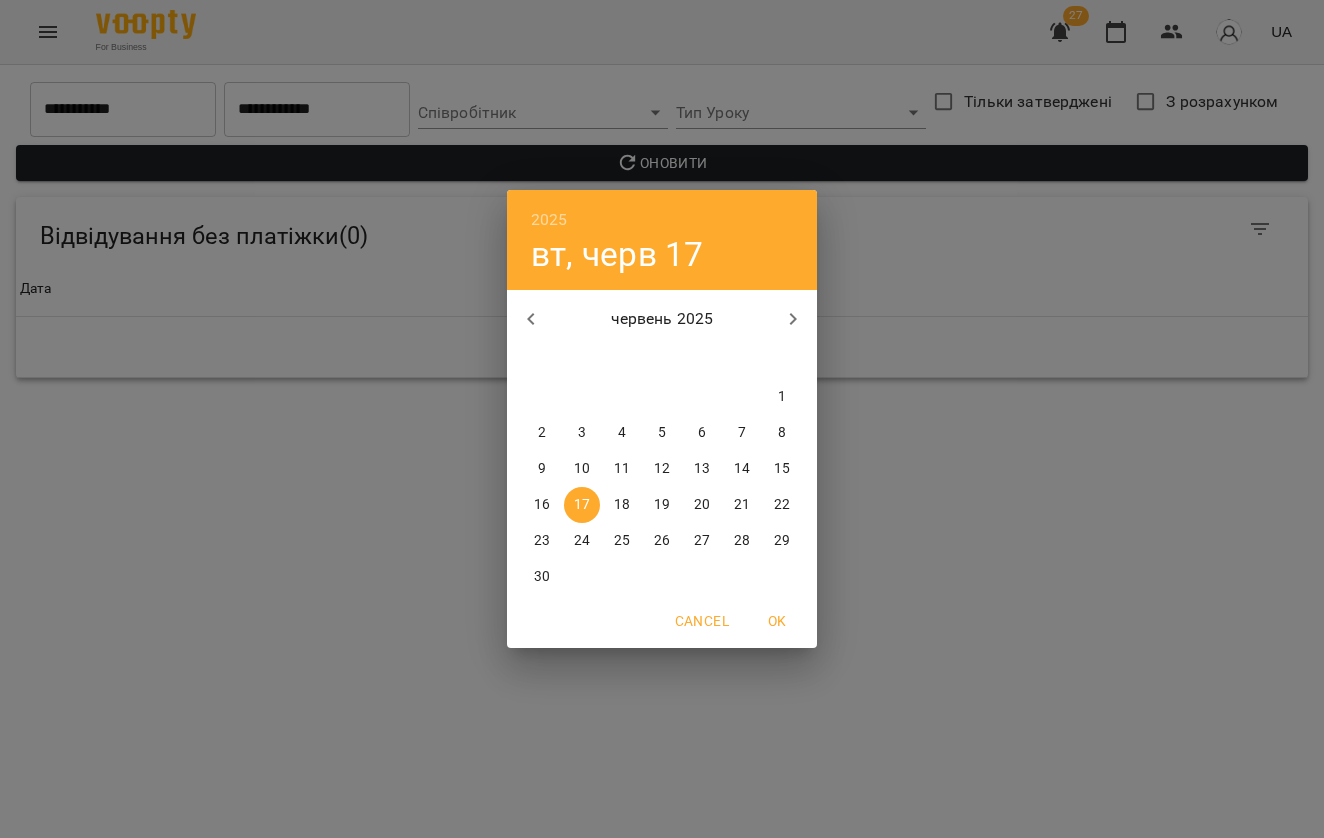 click 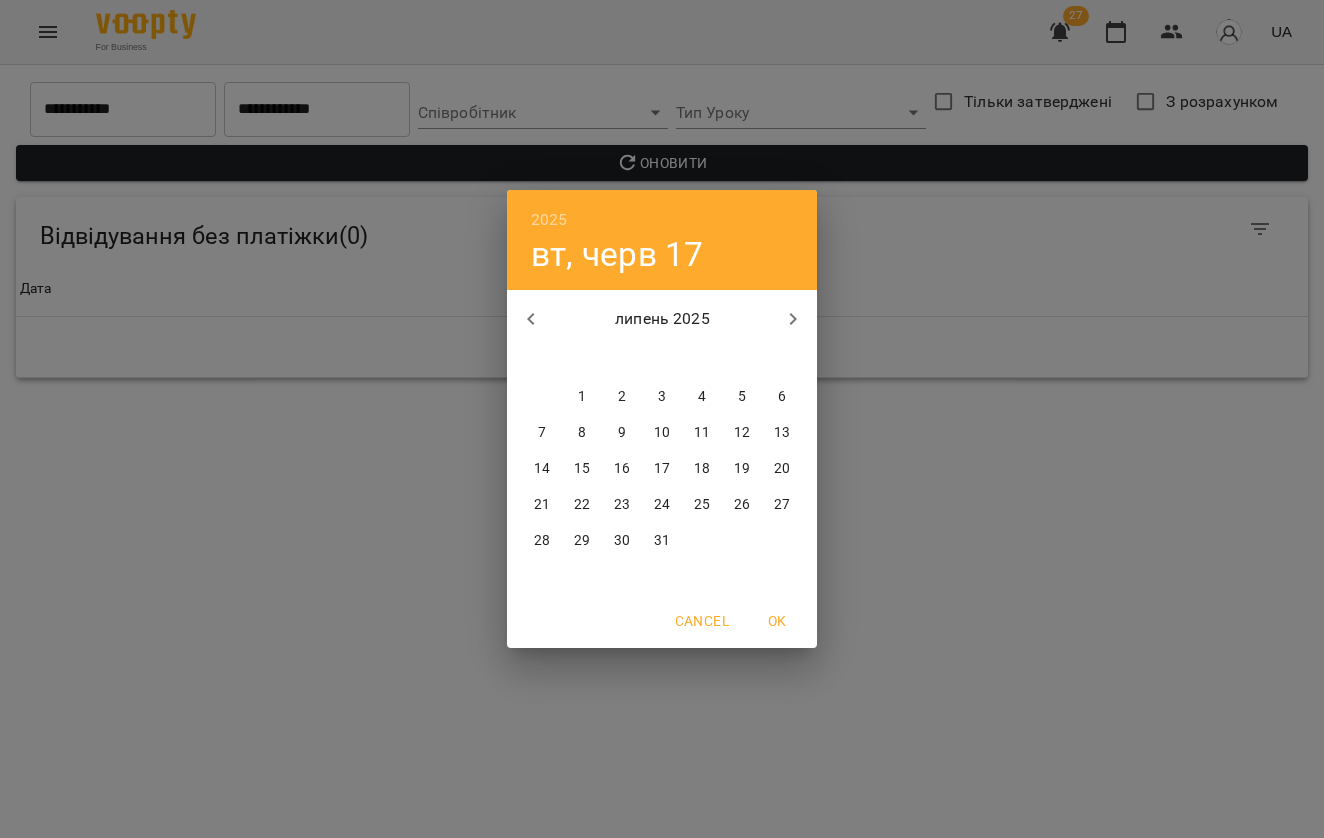 click 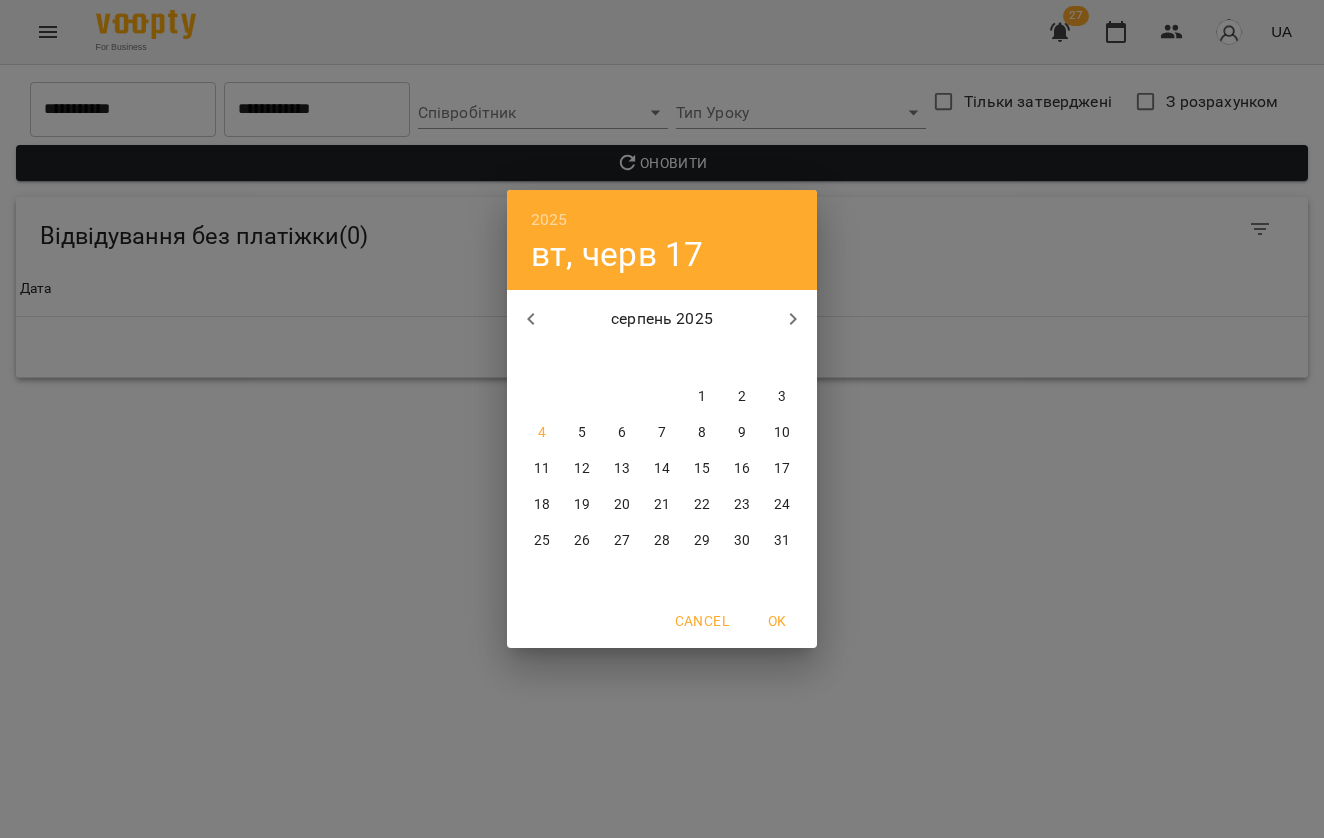 click on "4" at bounding box center (542, 433) 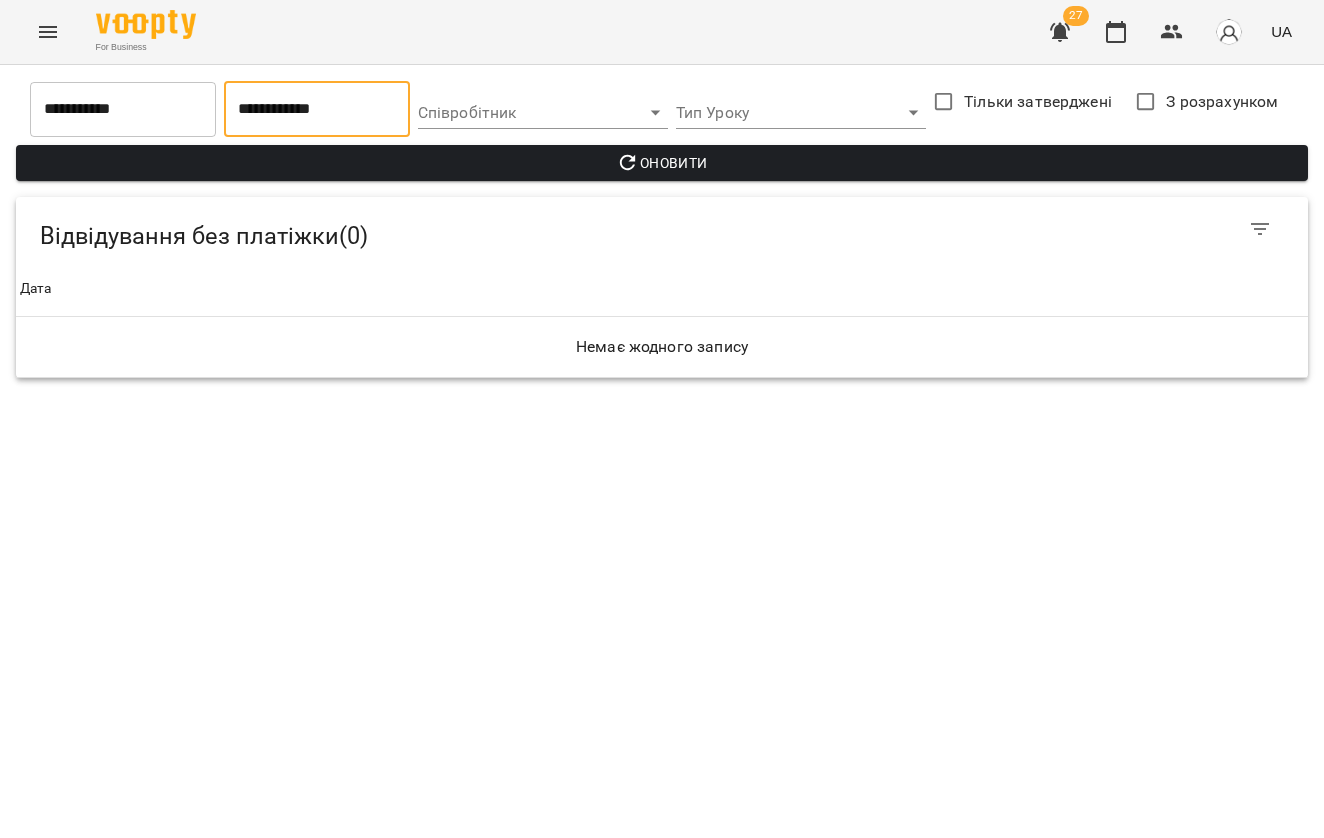 click on "Оновити" at bounding box center (662, 163) 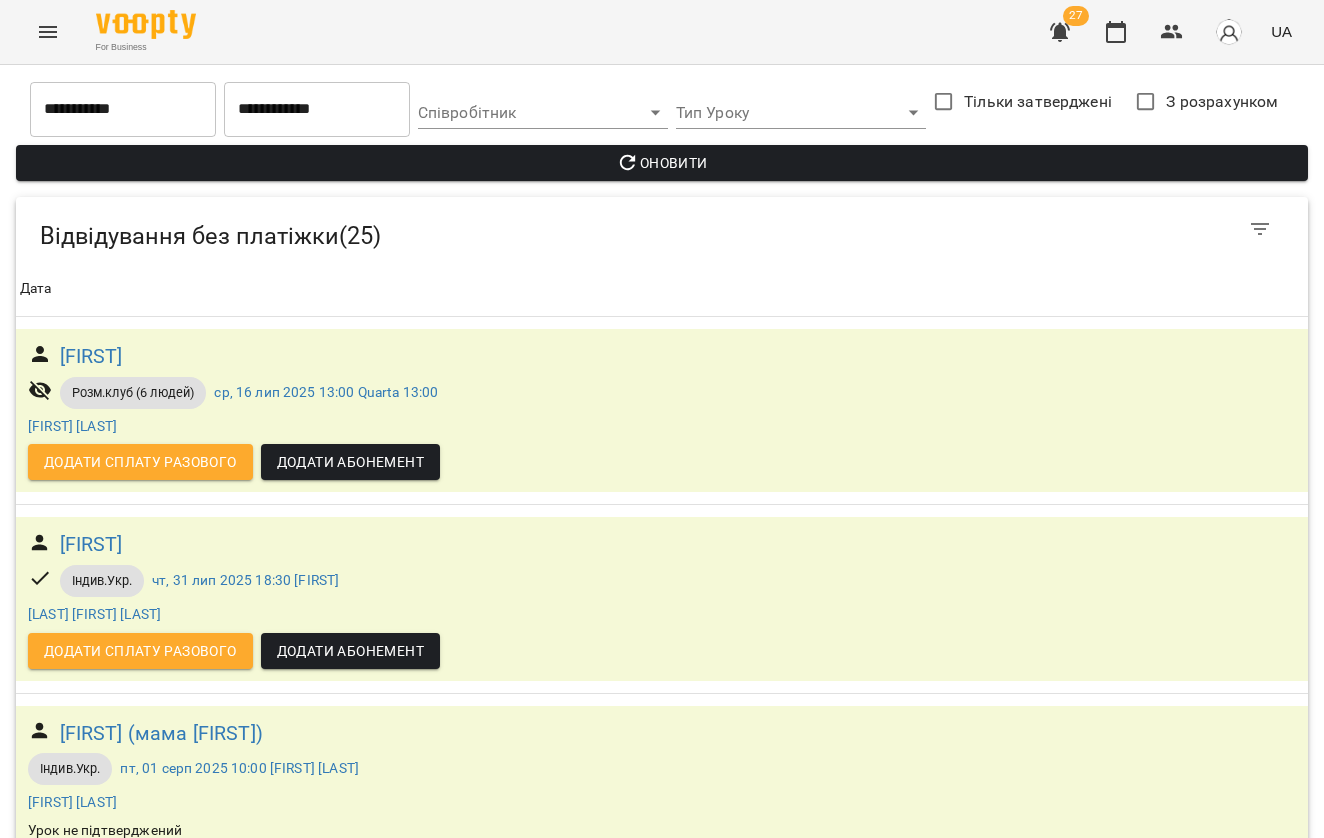 scroll, scrollTop: 1156, scrollLeft: 0, axis: vertical 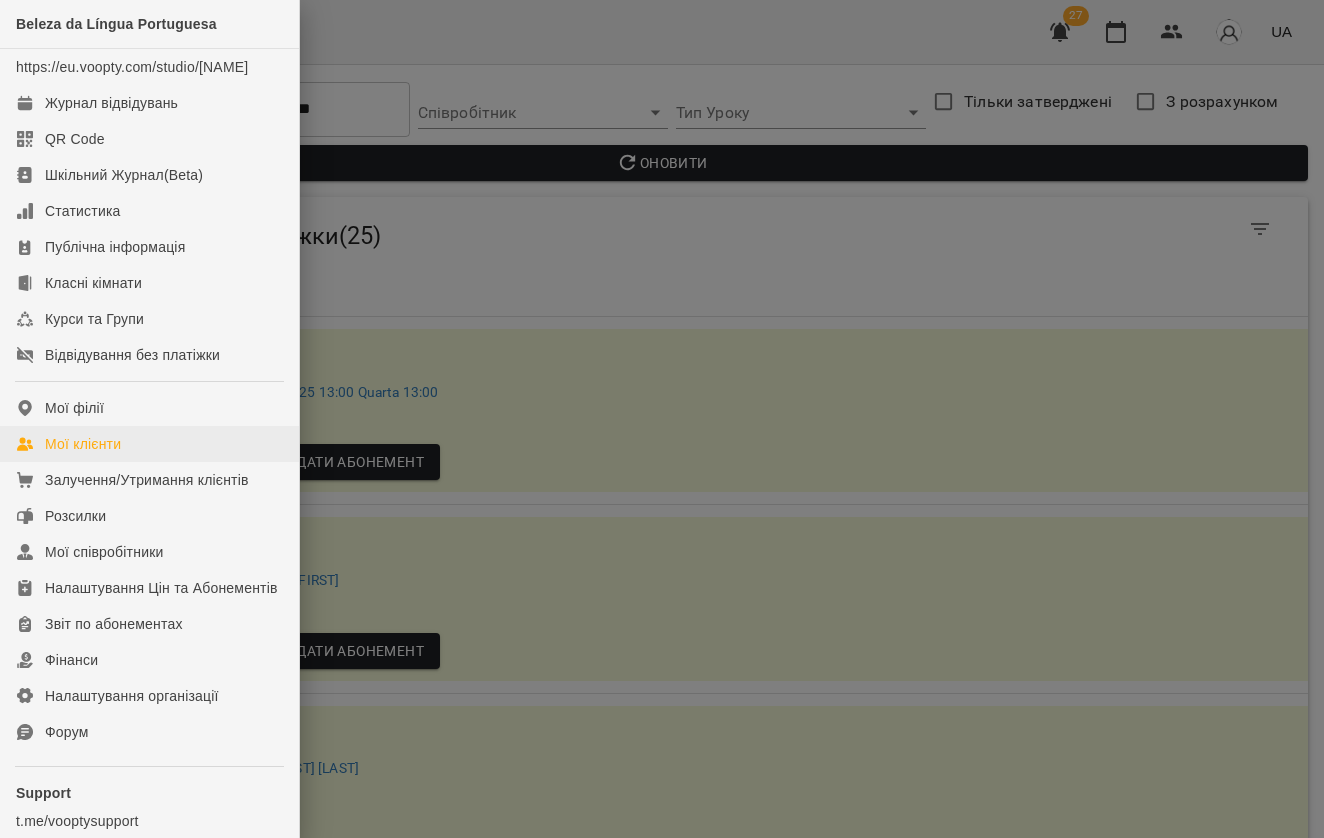 click on "Мої клієнти" at bounding box center [149, 444] 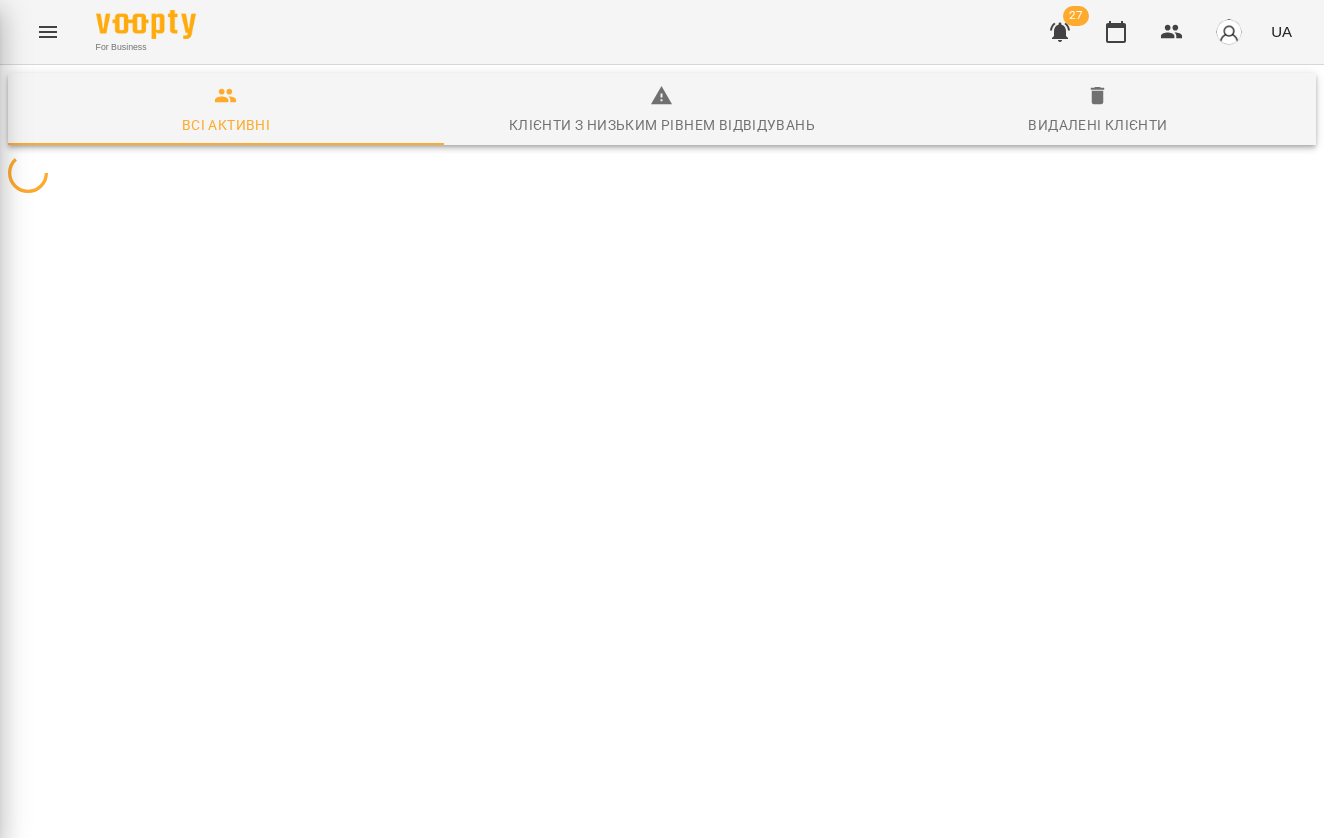 scroll, scrollTop: 0, scrollLeft: 0, axis: both 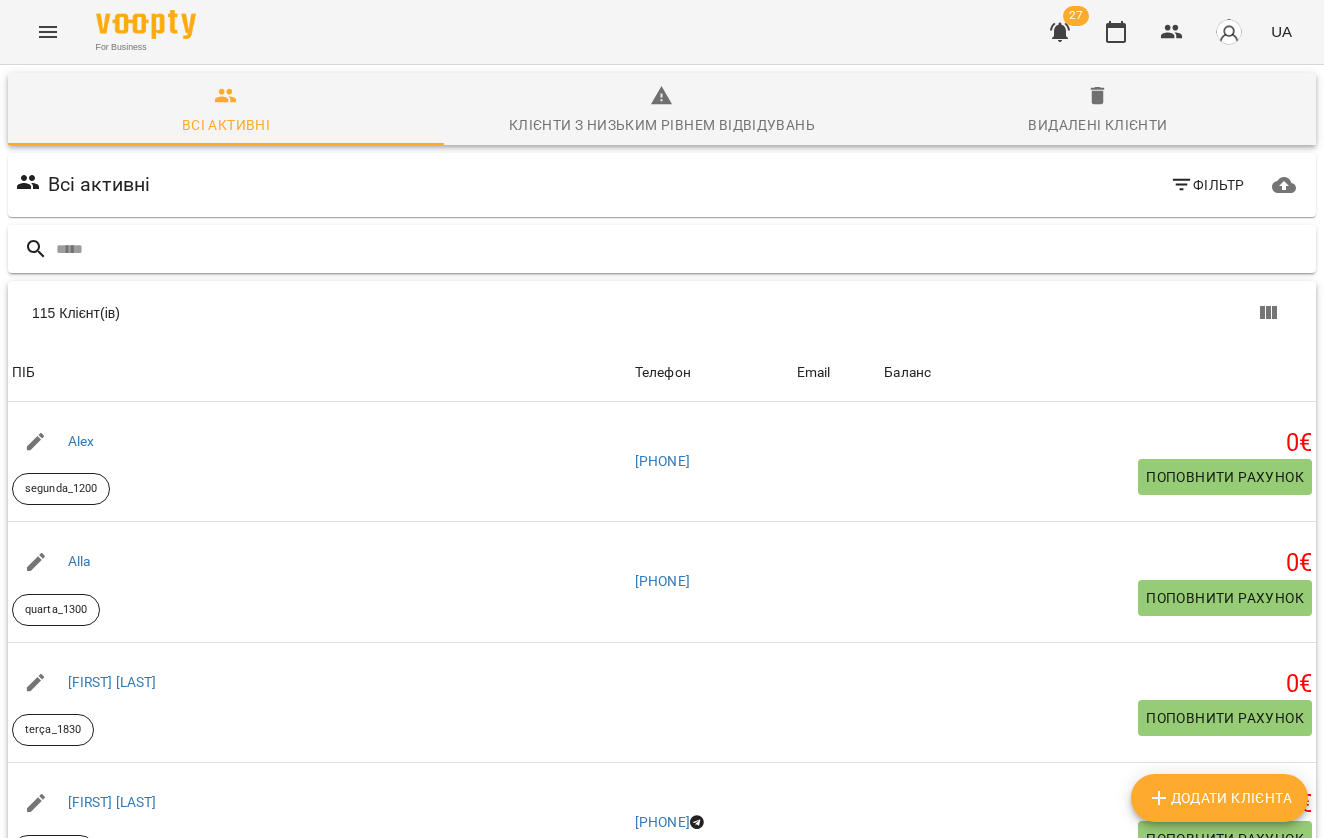 click at bounding box center (682, 249) 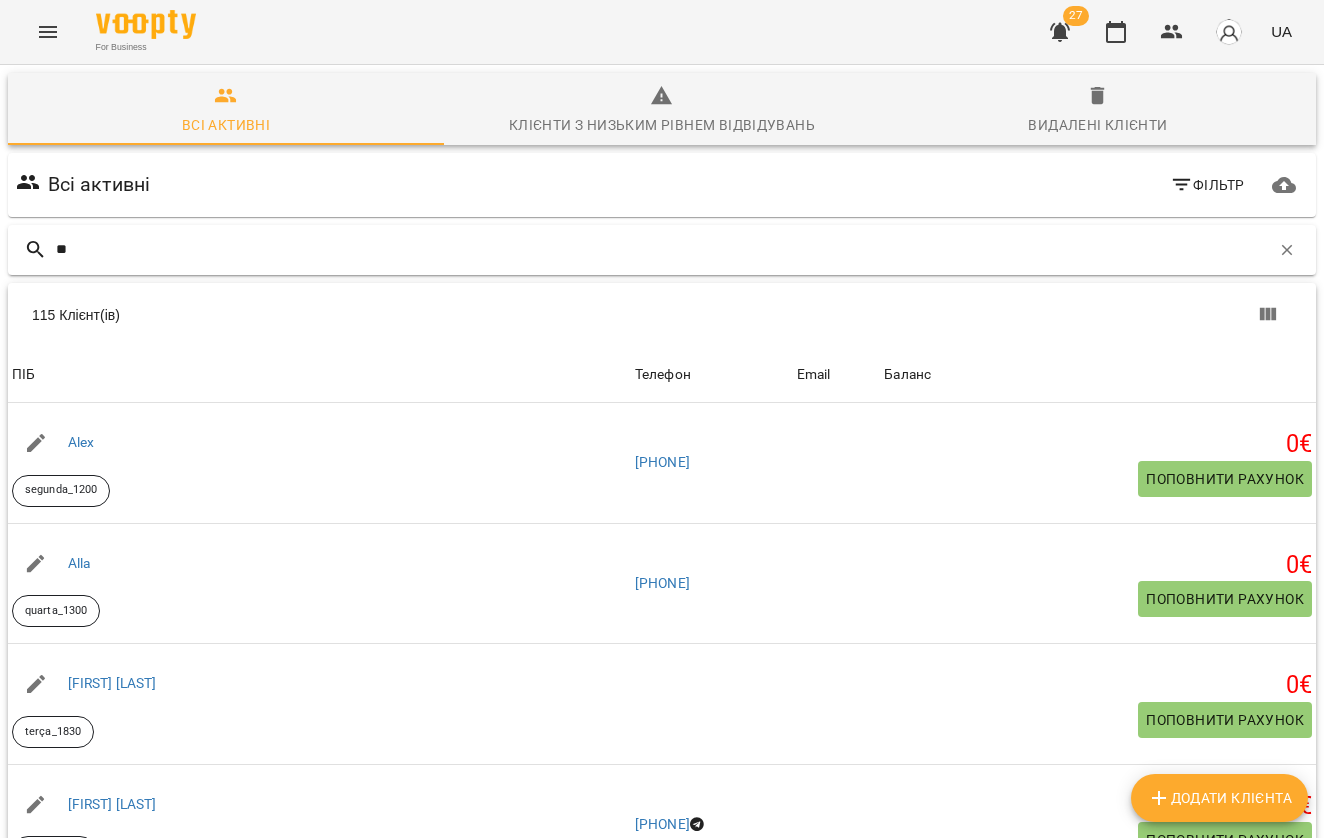 type on "*" 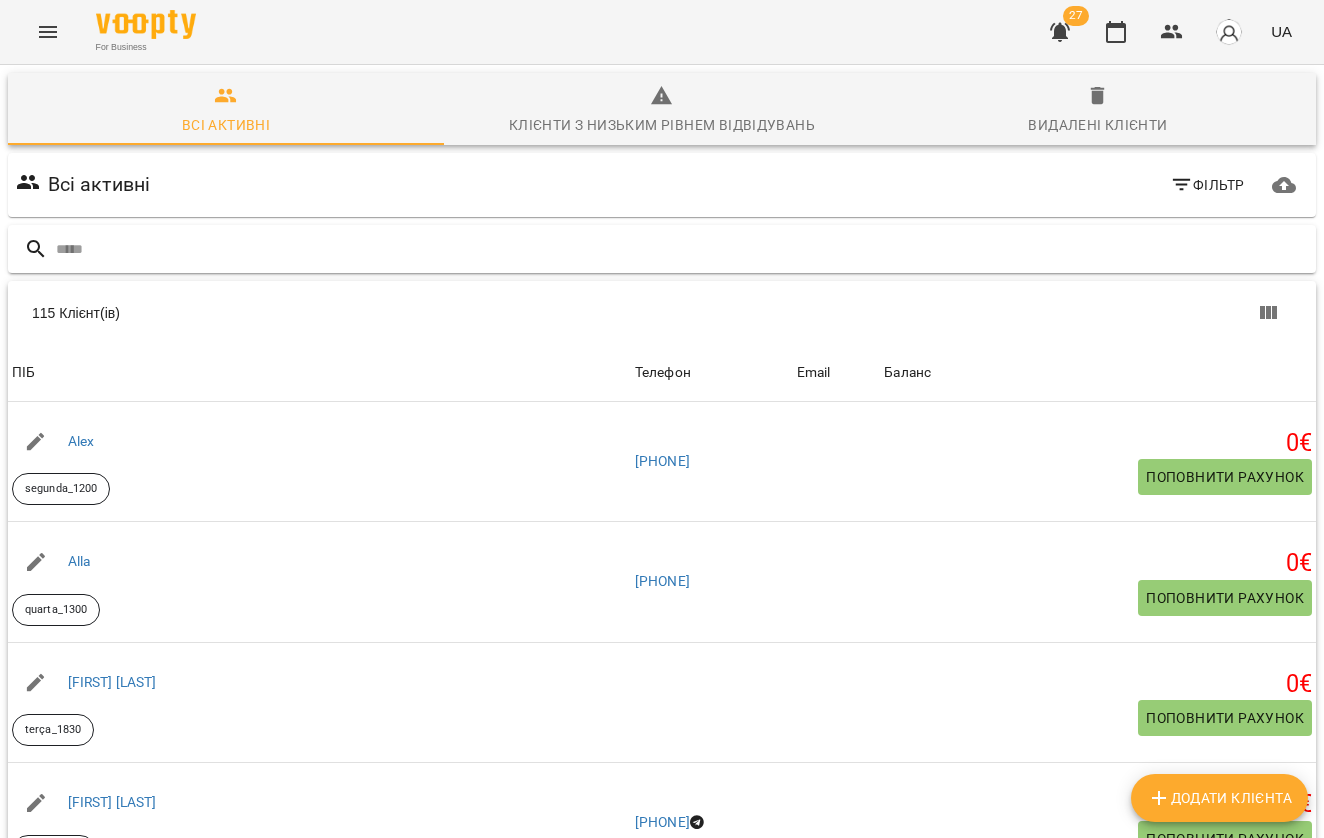 click at bounding box center [682, 249] 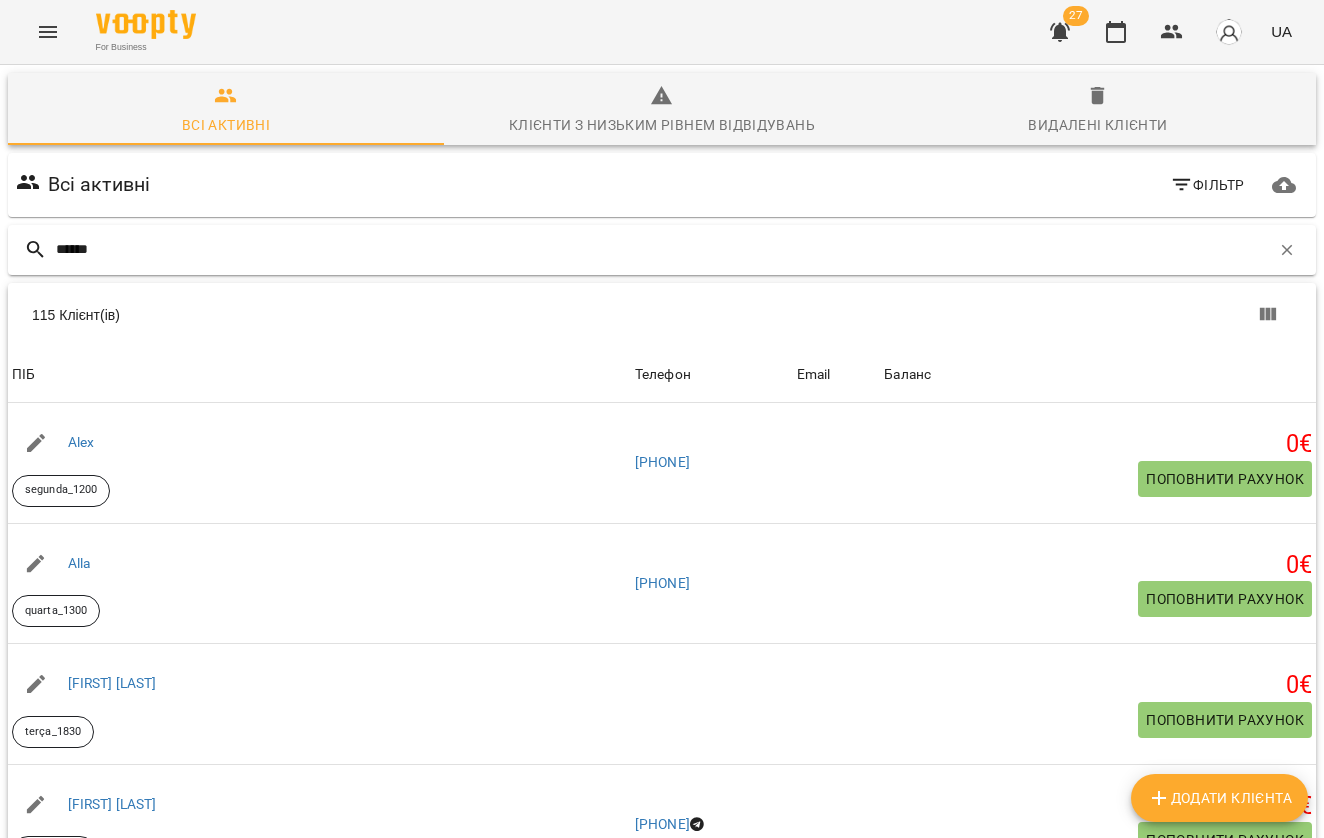 type on "*******" 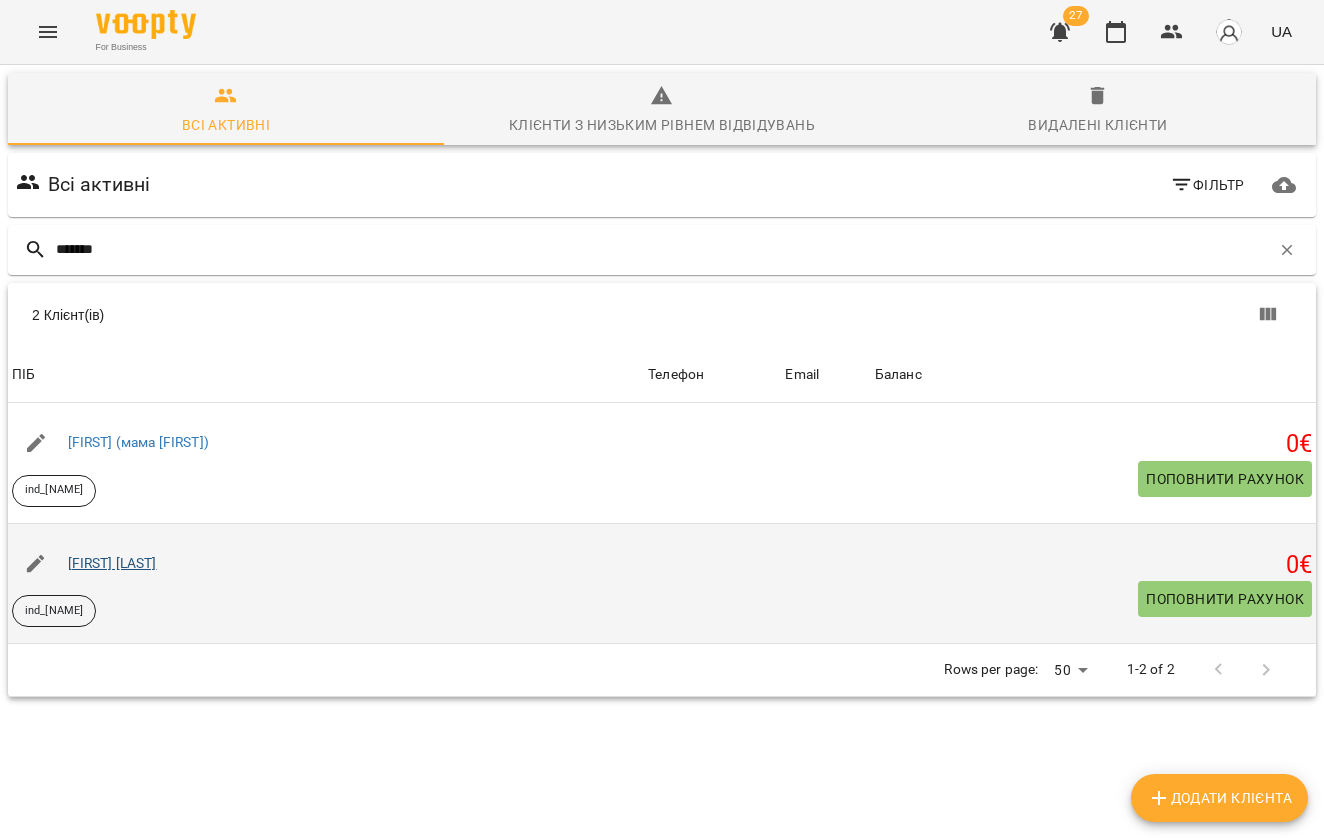 drag, startPoint x: 407, startPoint y: 262, endPoint x: 166, endPoint y: 570, distance: 391.08182 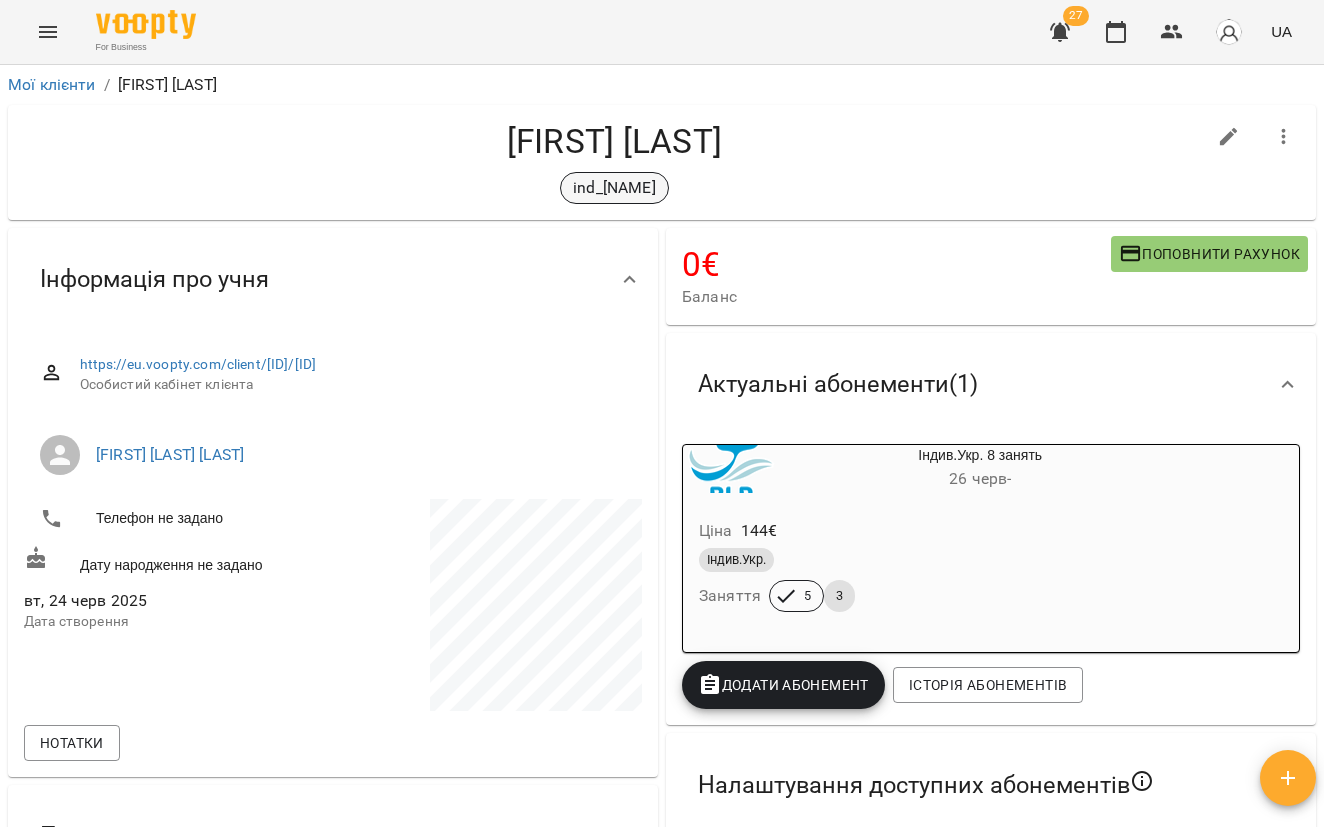 scroll, scrollTop: 0, scrollLeft: 0, axis: both 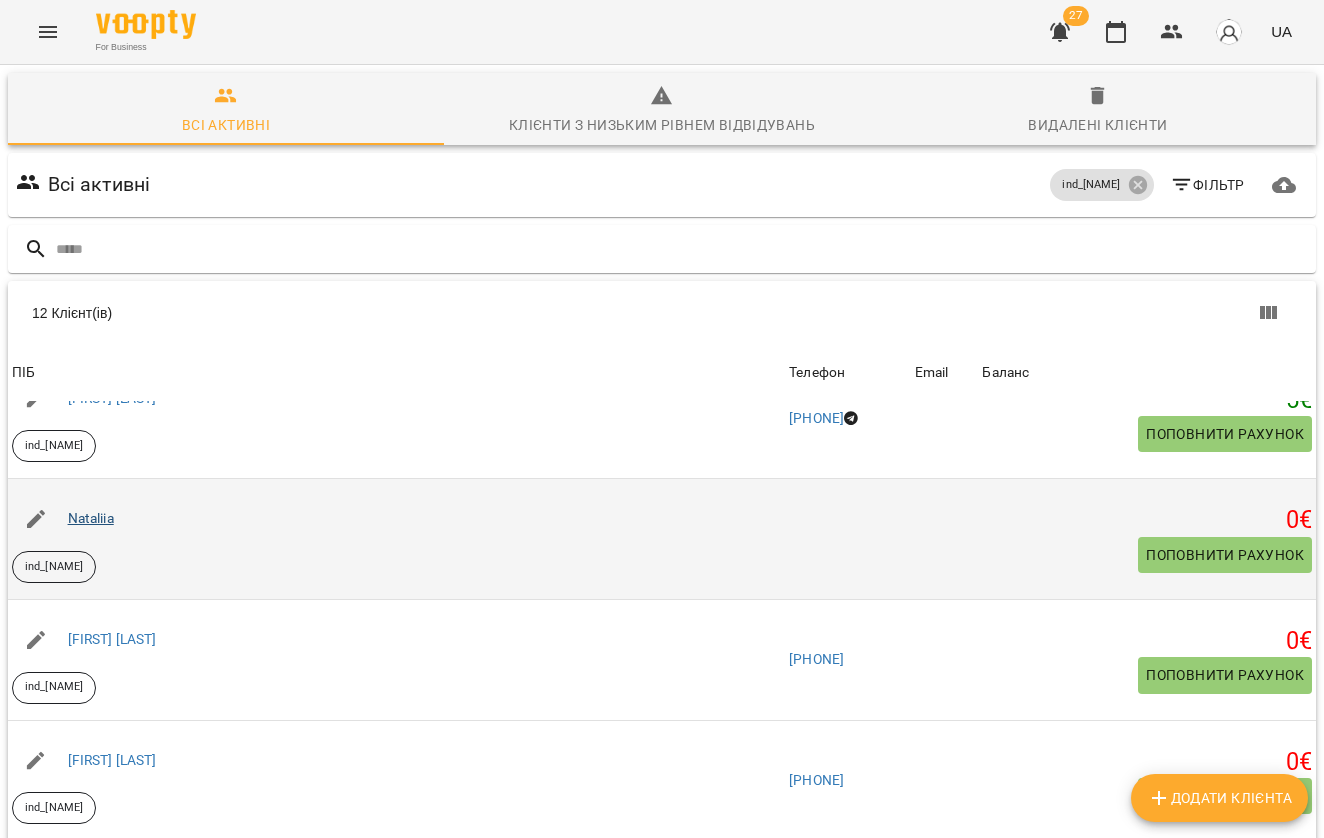 click on "Nataliia" at bounding box center (91, 518) 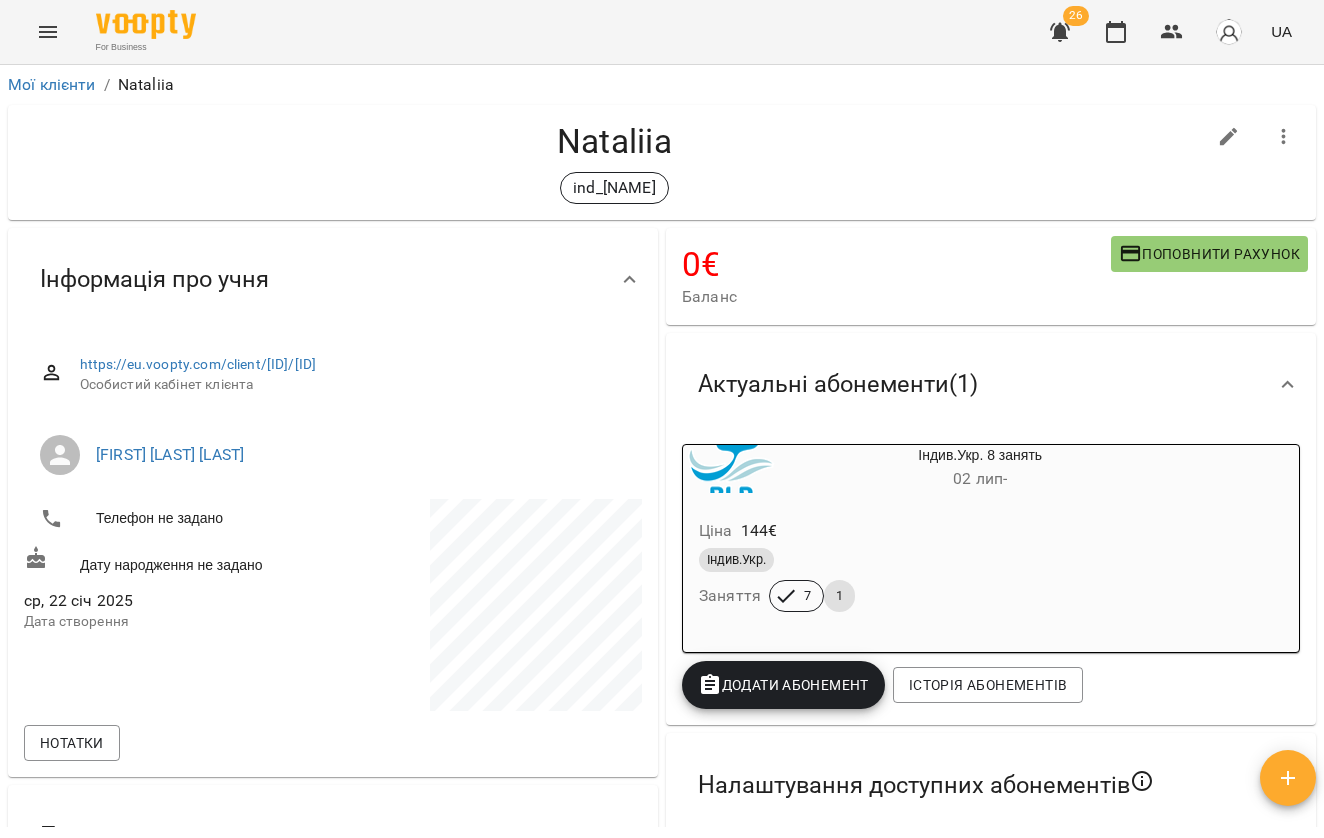 scroll, scrollTop: 0, scrollLeft: 0, axis: both 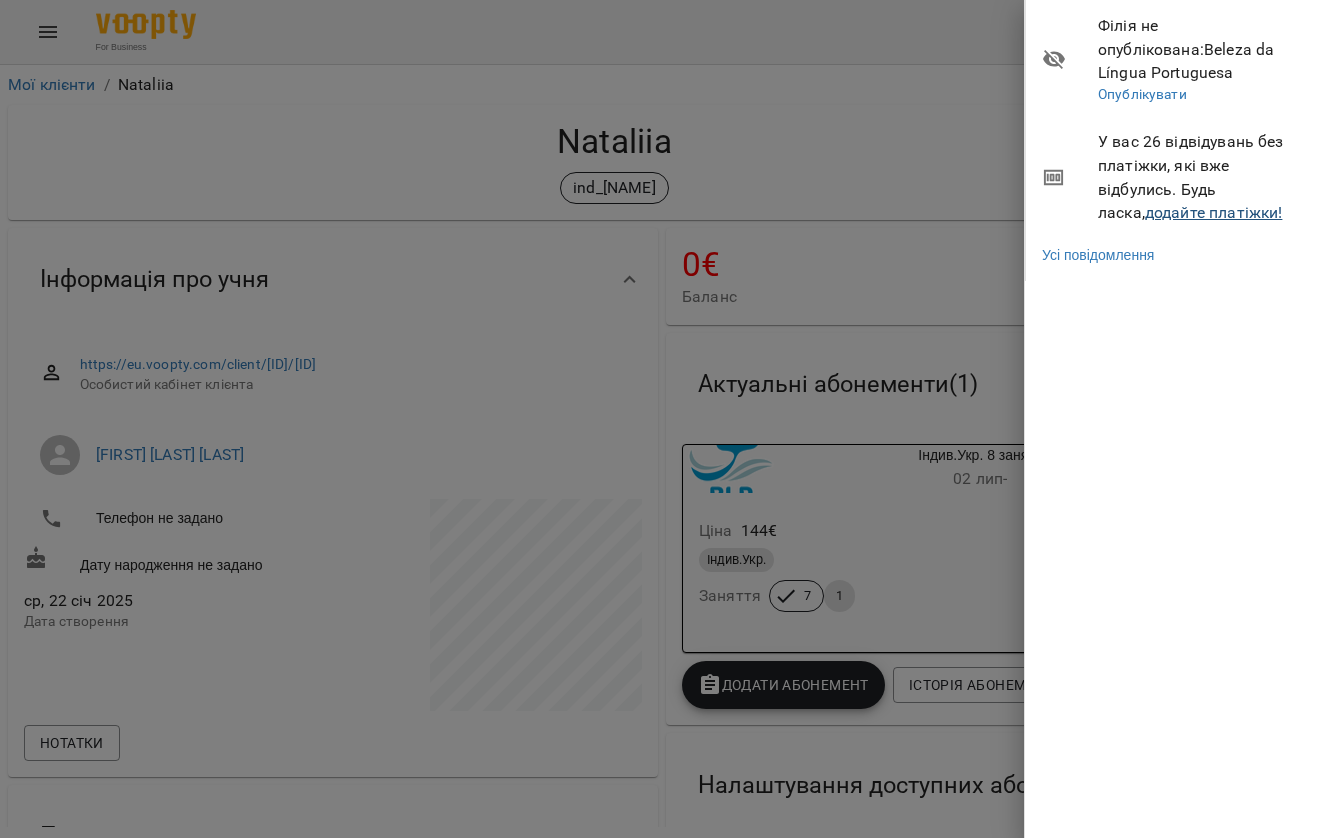 click on "додайте платіжки!" at bounding box center [1214, 212] 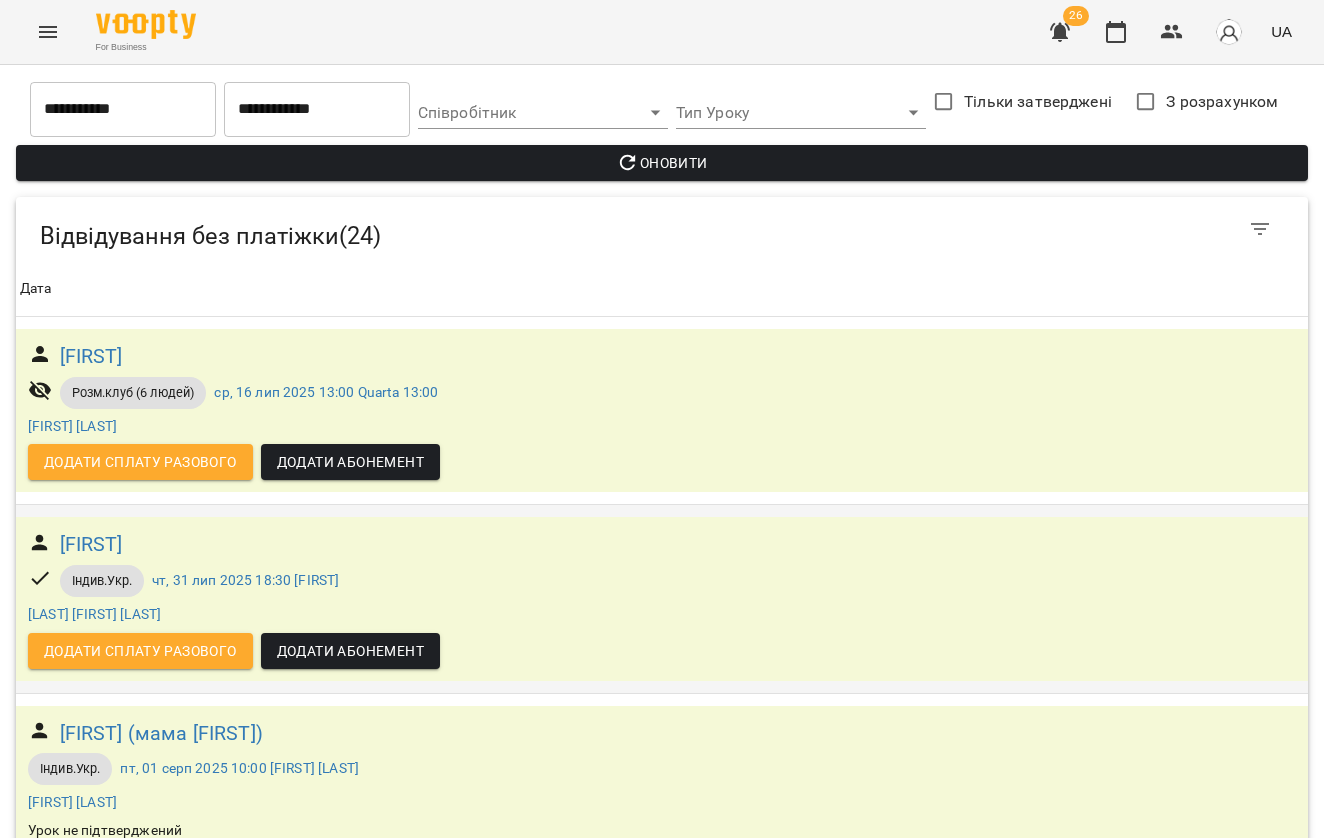 scroll, scrollTop: 183, scrollLeft: 0, axis: vertical 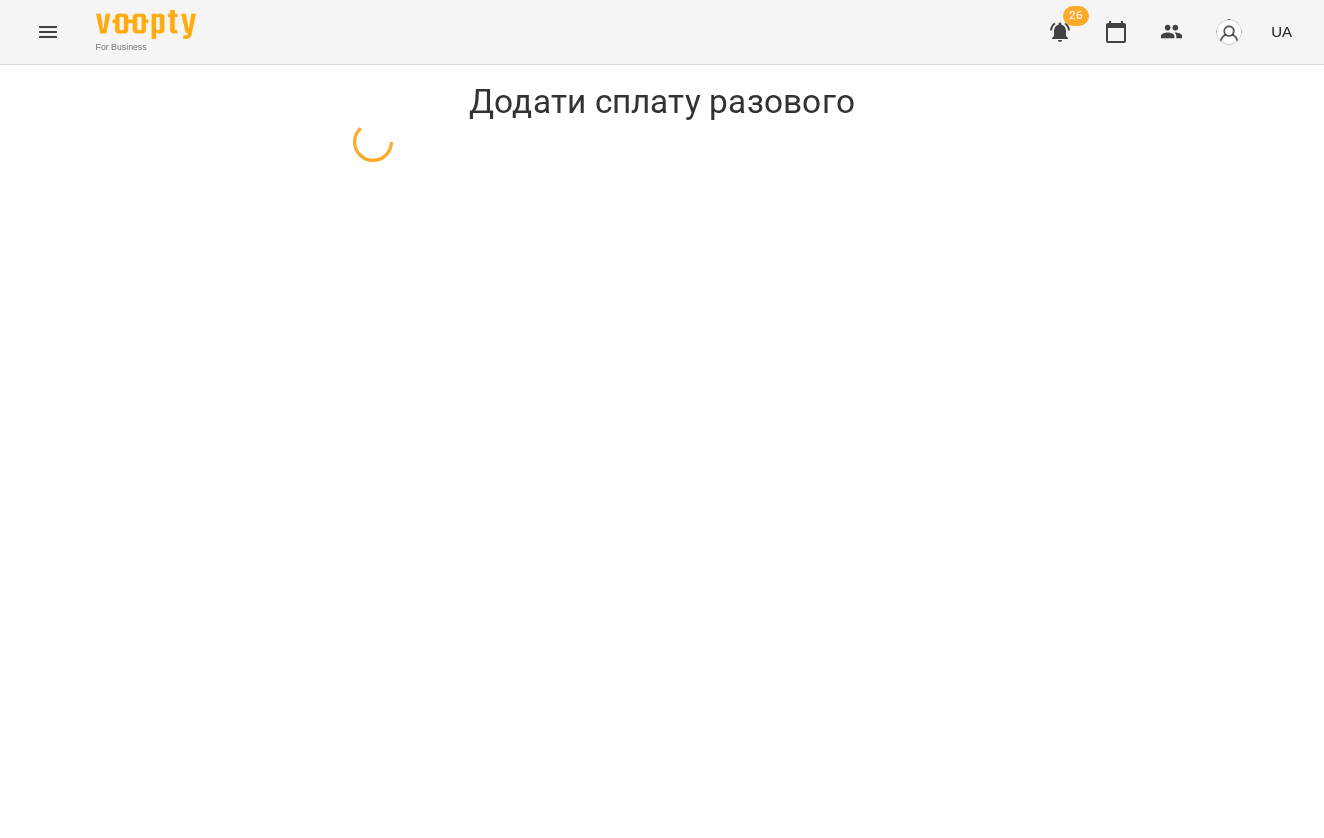 select on "**********" 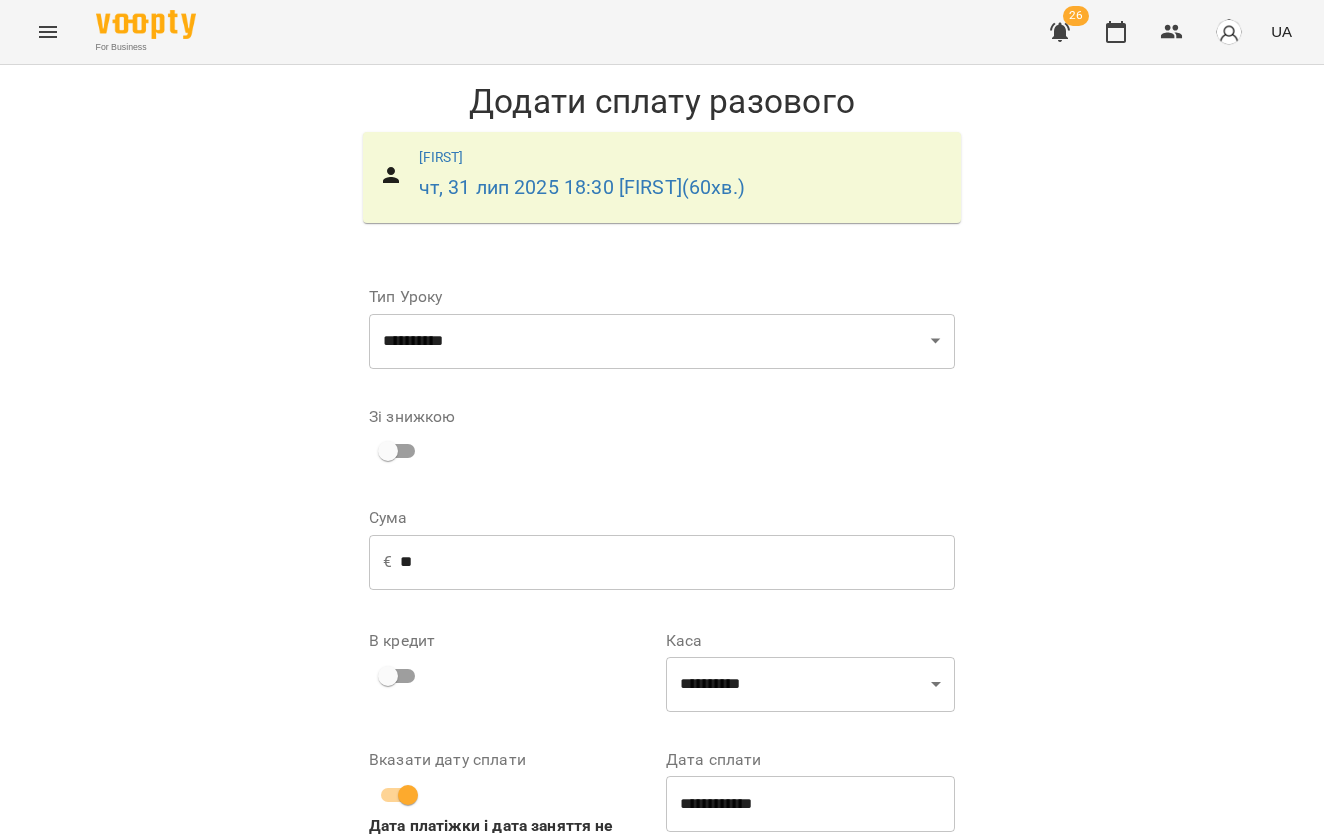 scroll, scrollTop: 114, scrollLeft: 0, axis: vertical 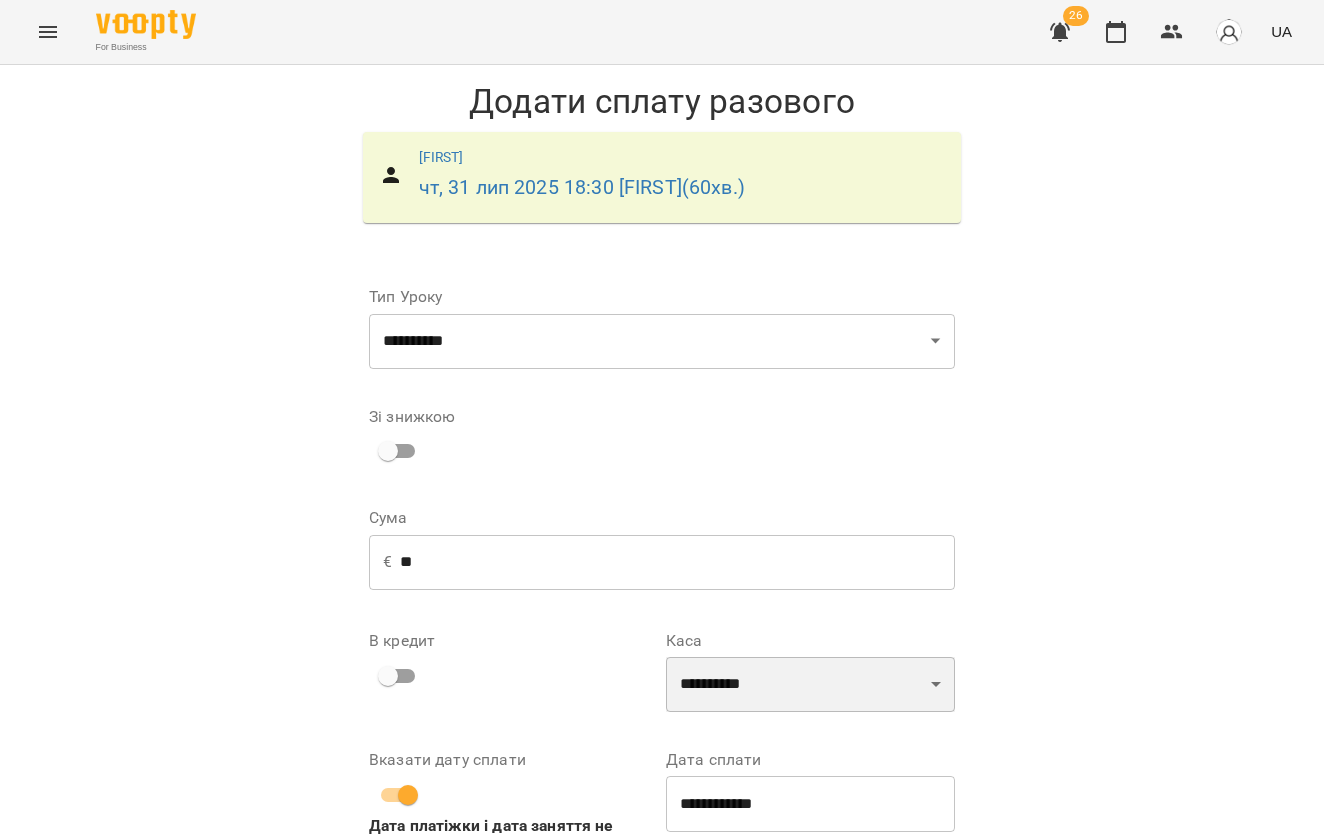 click on "**********" at bounding box center [810, 685] 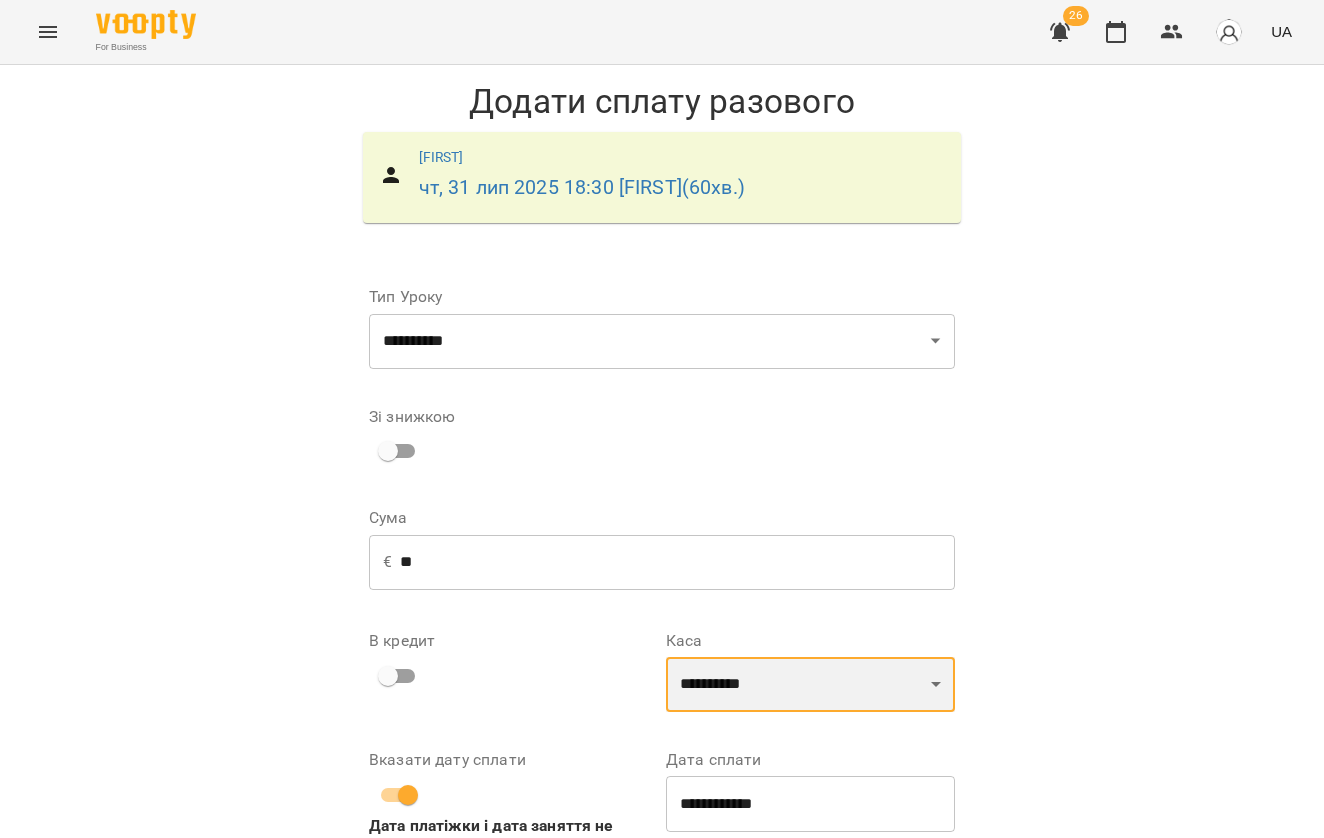 select on "**********" 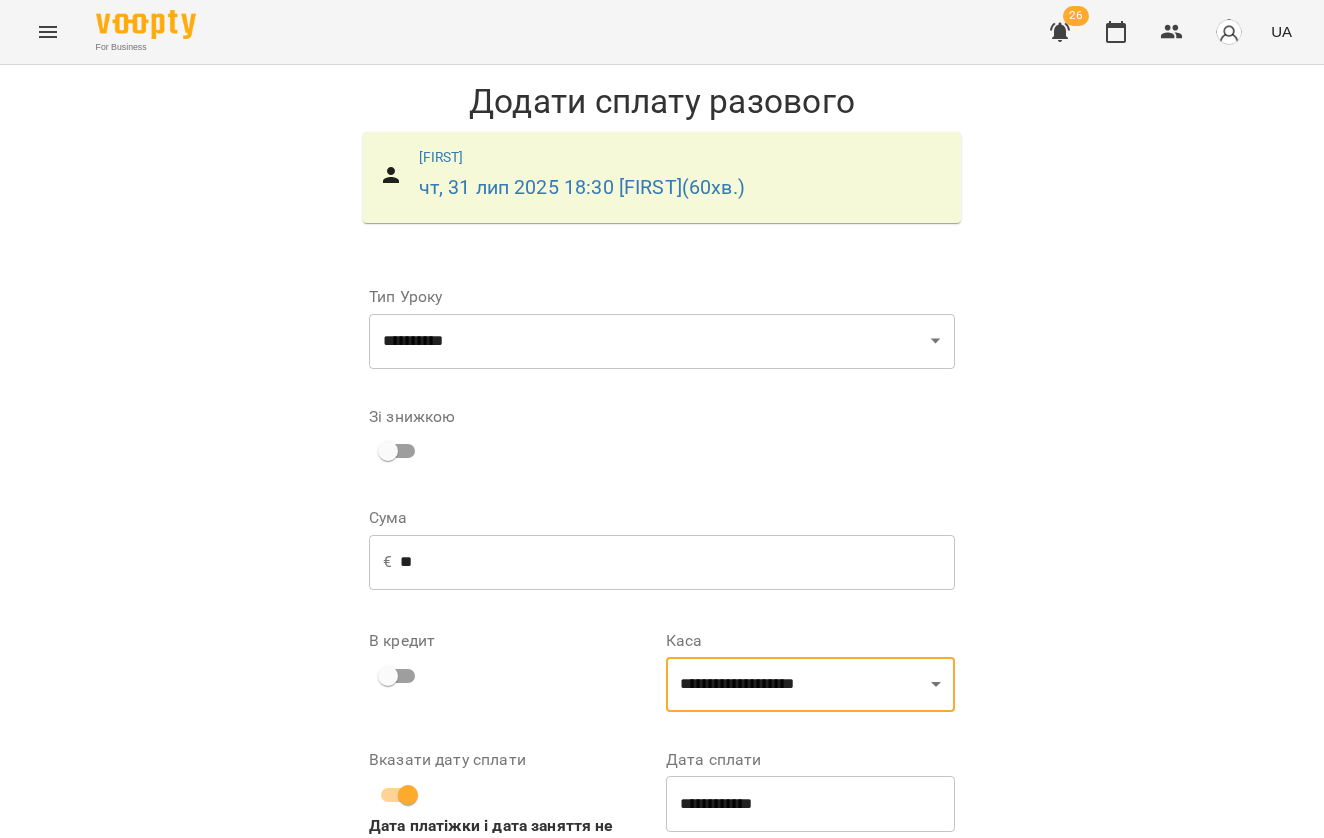 click on "Додати сплату разового" at bounding box center [828, 906] 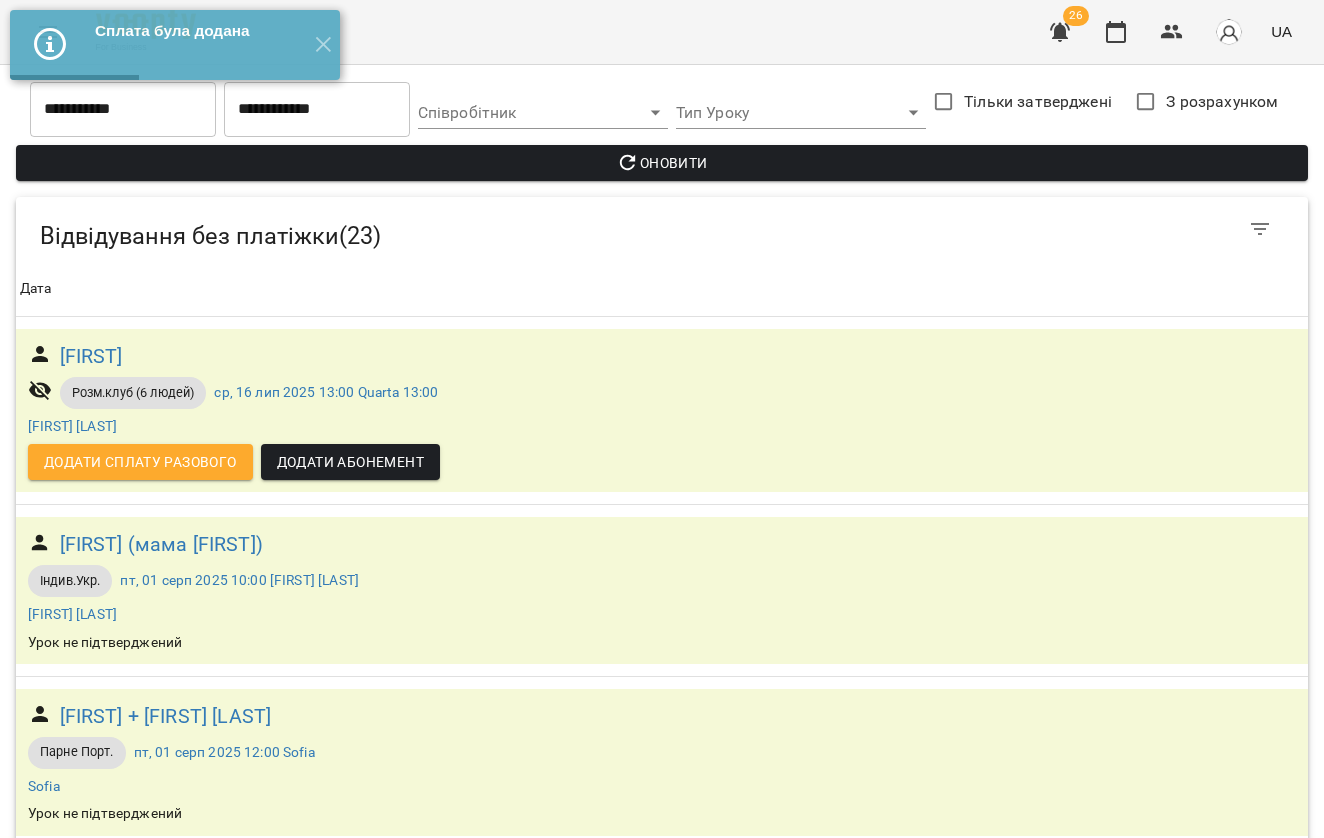 scroll, scrollTop: 956, scrollLeft: 0, axis: vertical 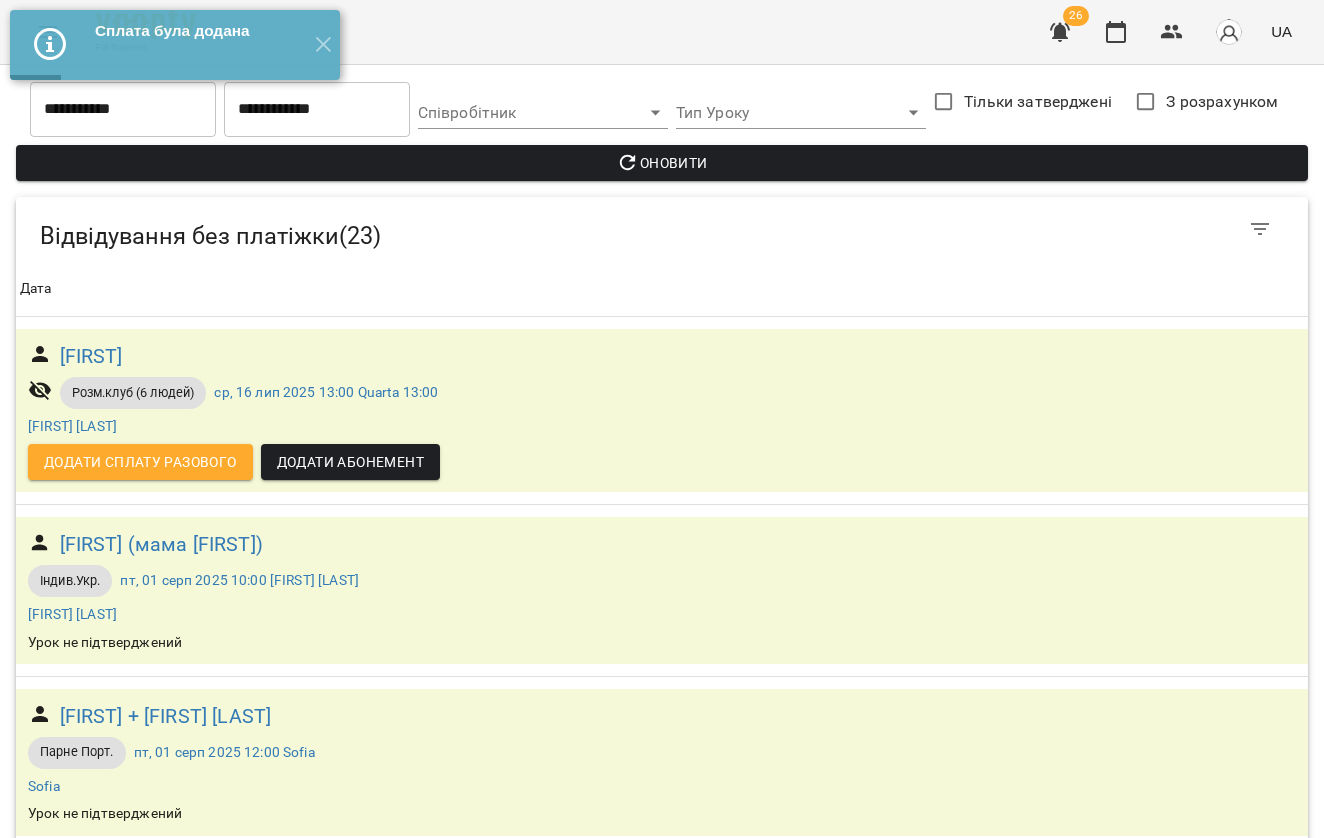click on "Додати сплату разового" at bounding box center (140, 1526) 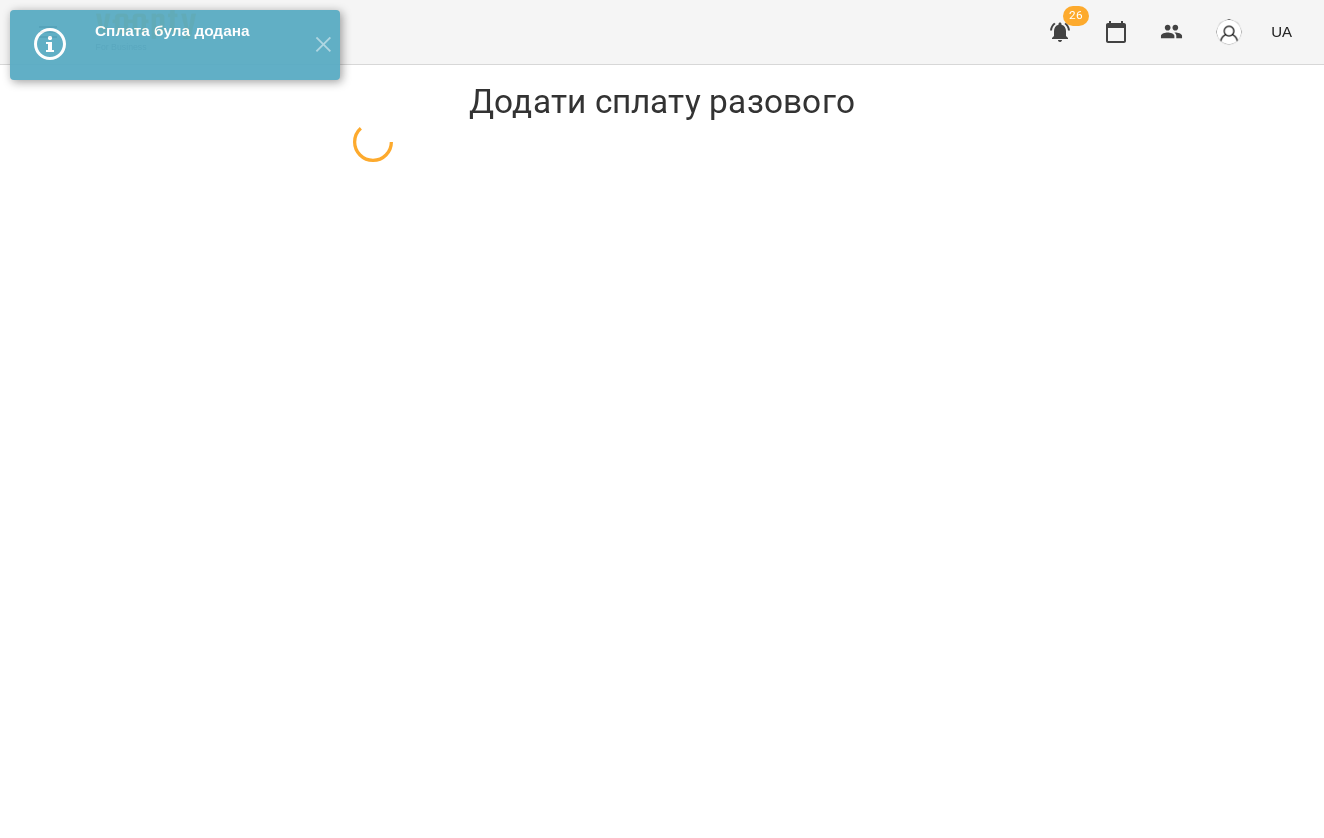 select on "**********" 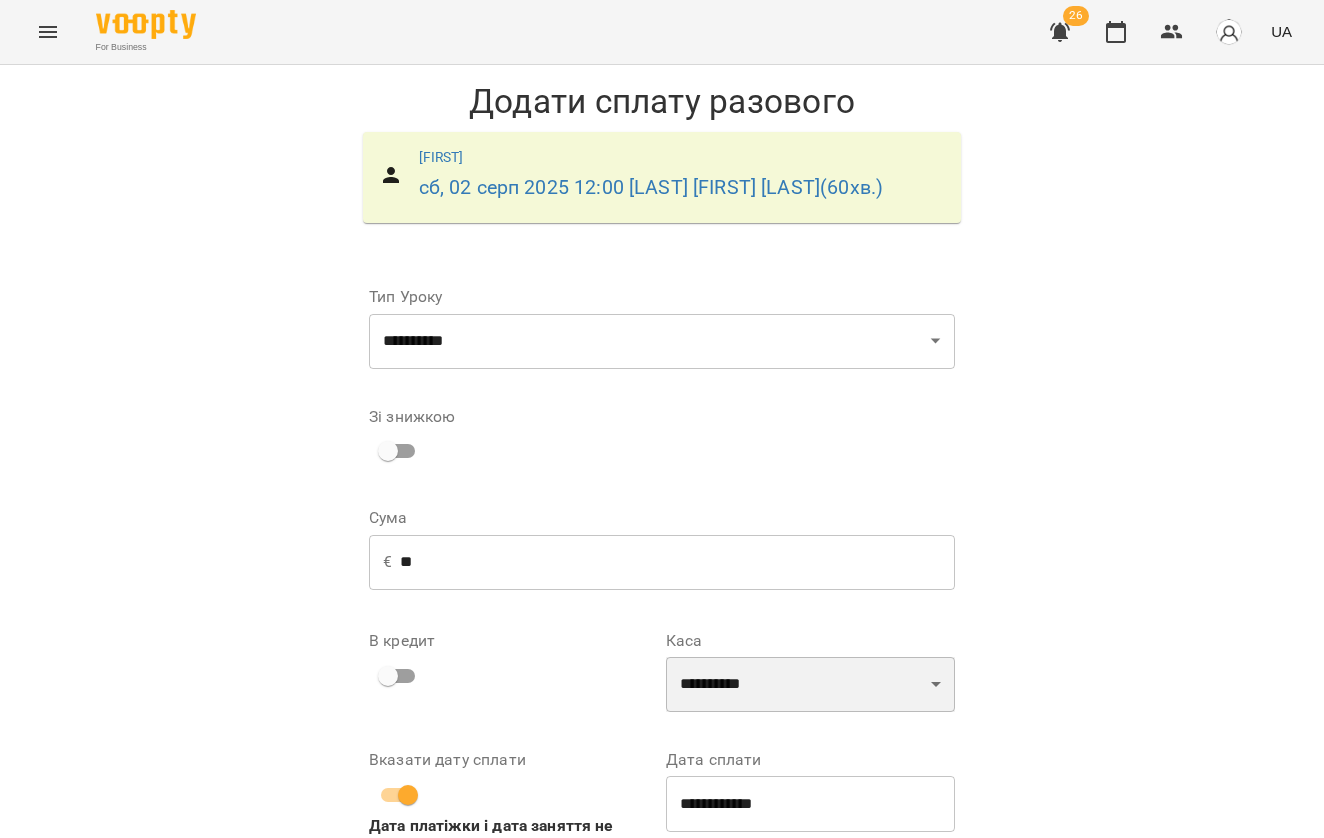 click on "**********" at bounding box center [810, 685] 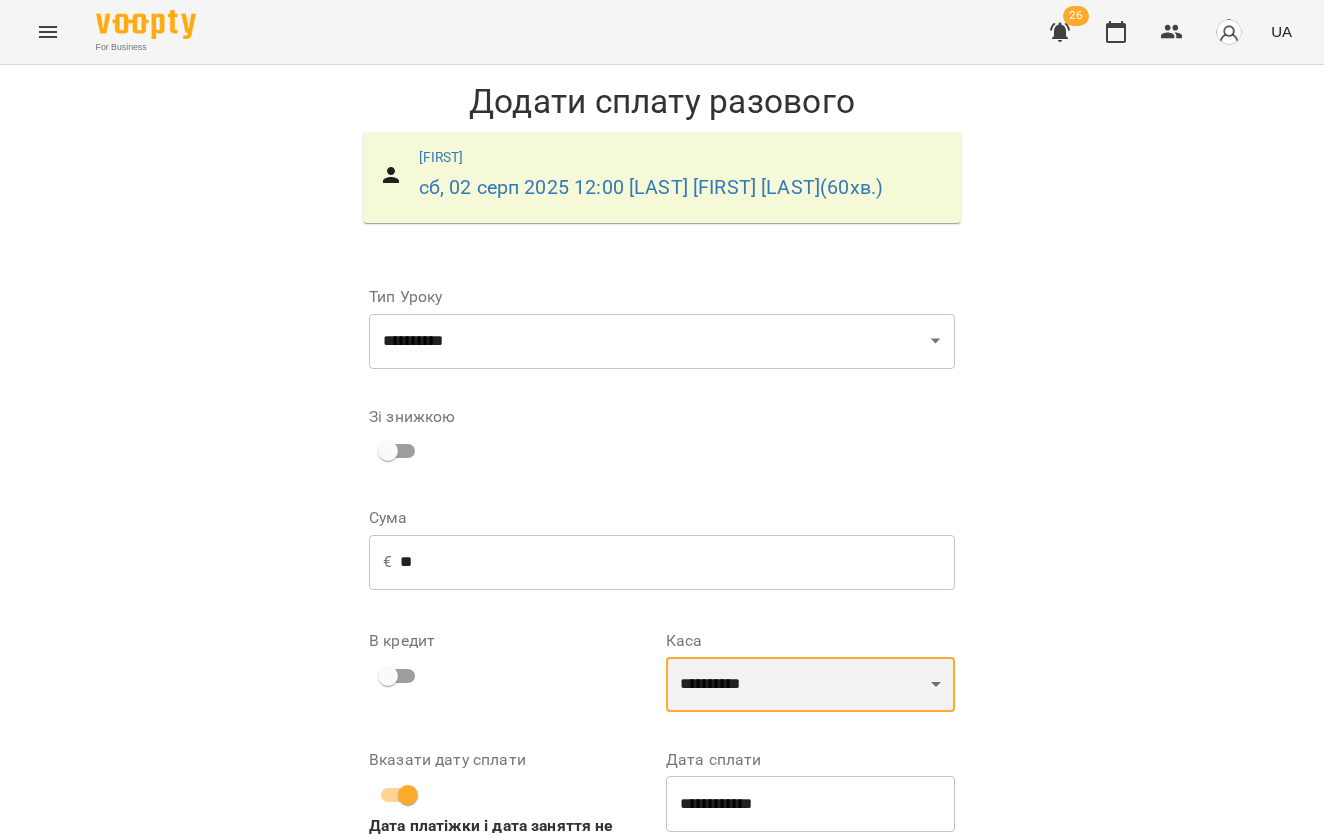 select on "**********" 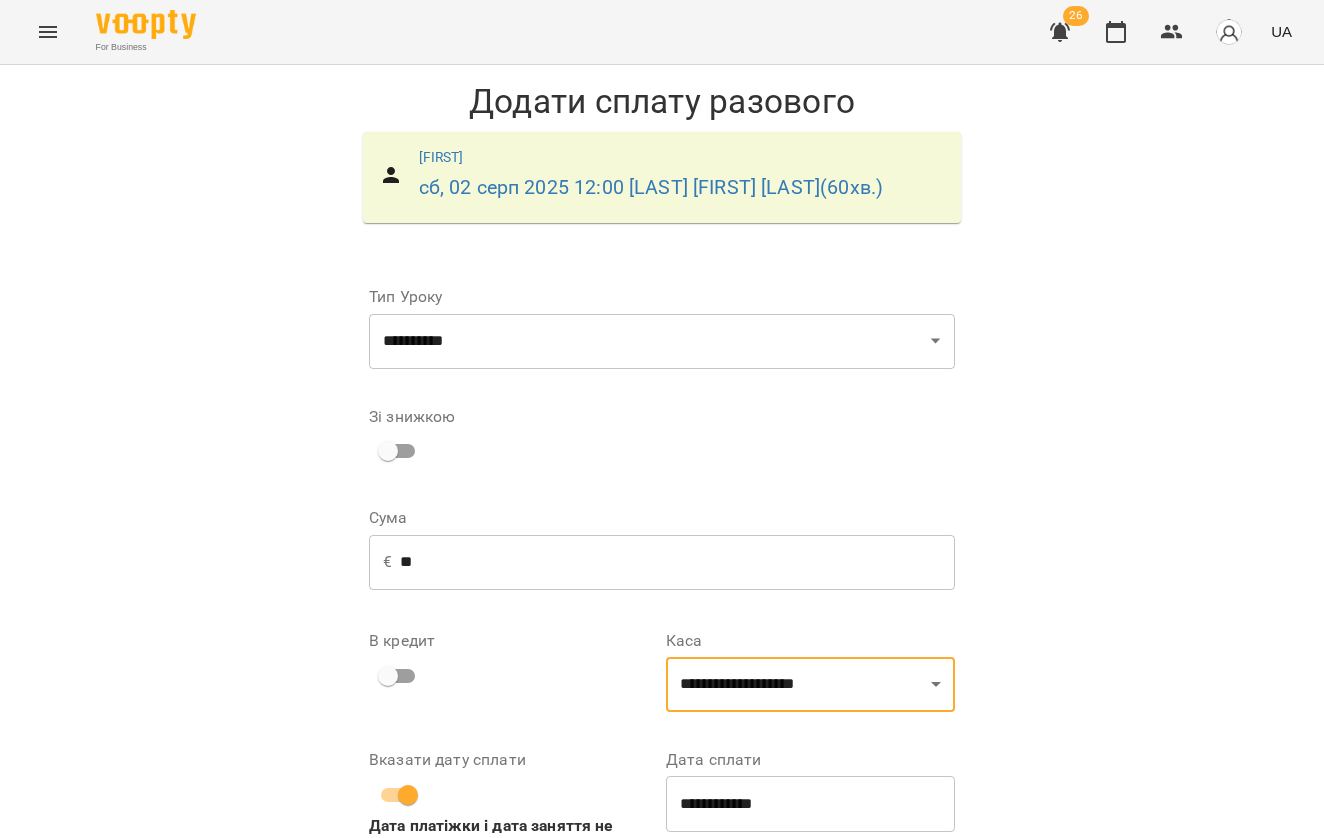 click on "Додати сплату разового" at bounding box center [828, 906] 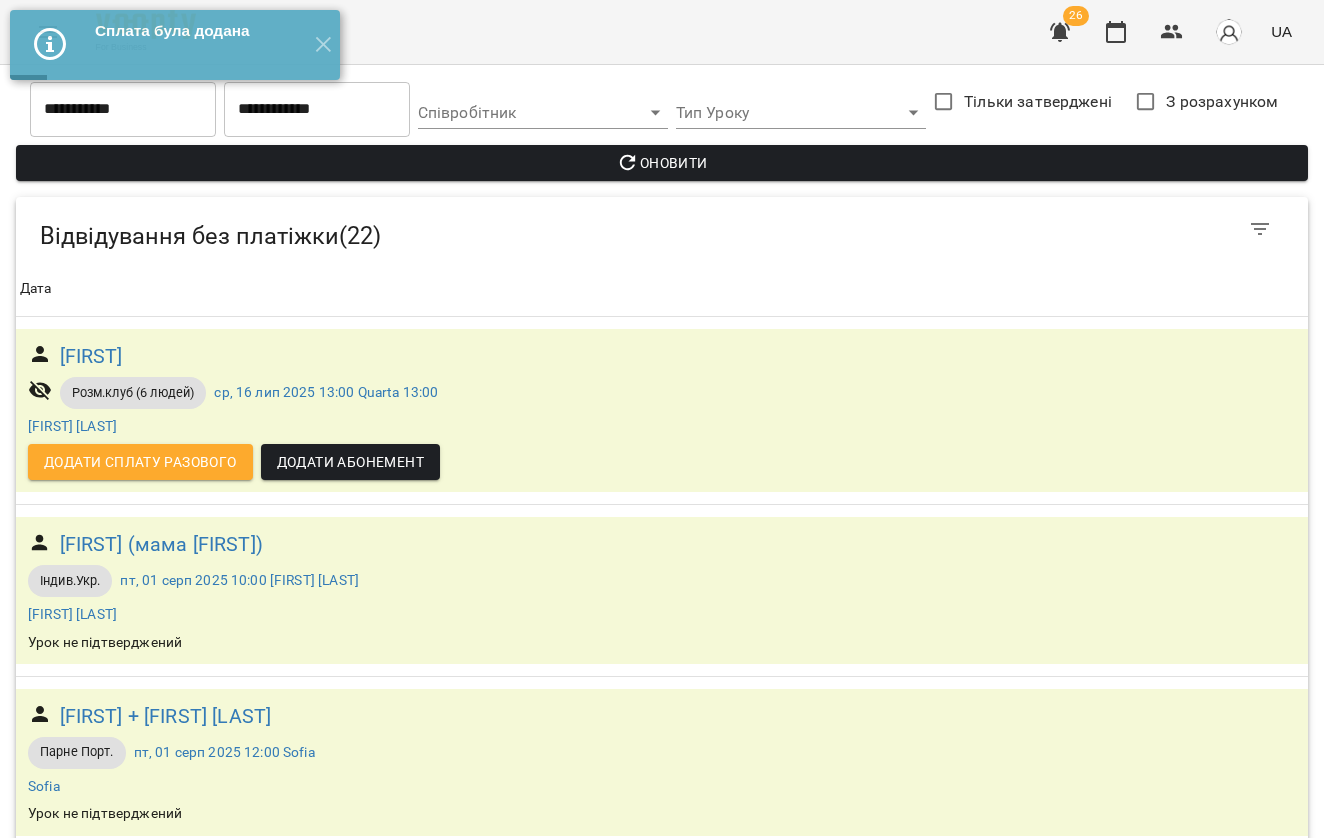 scroll, scrollTop: 0, scrollLeft: 0, axis: both 